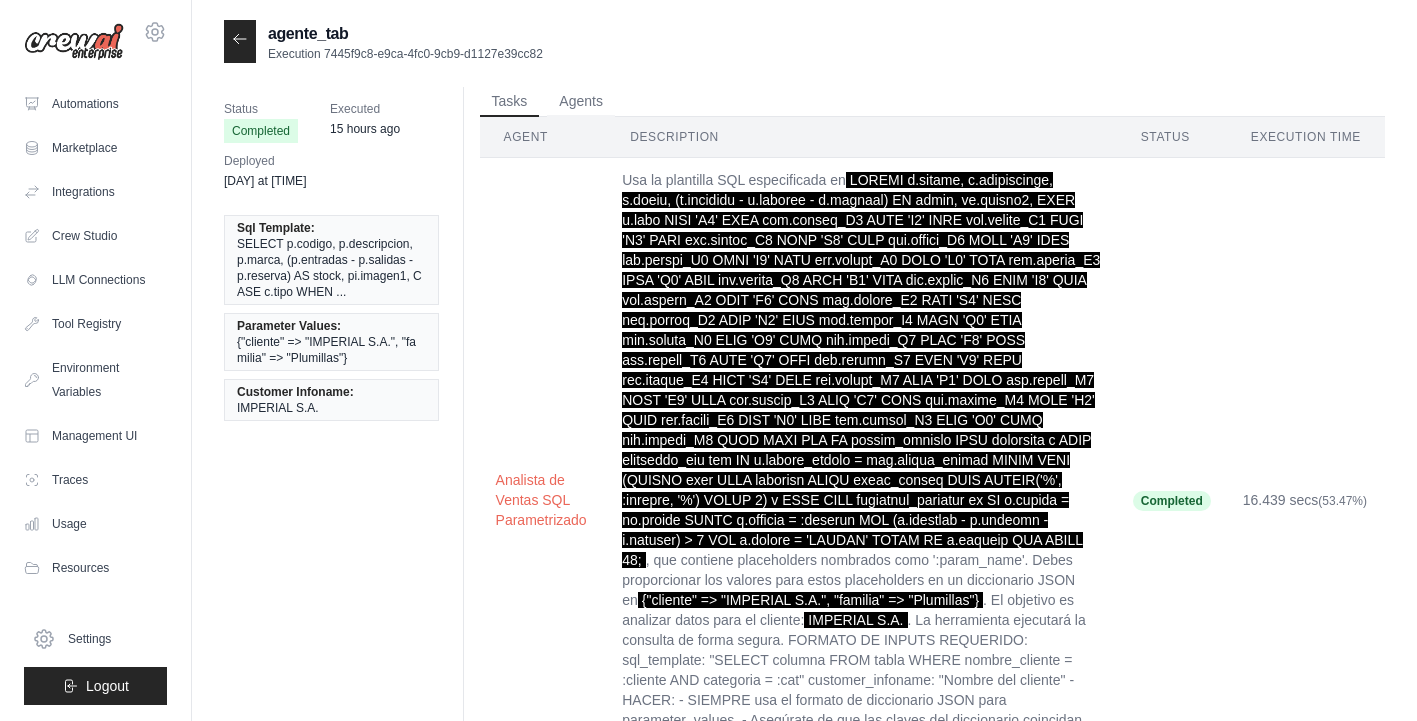 scroll, scrollTop: 0, scrollLeft: 0, axis: both 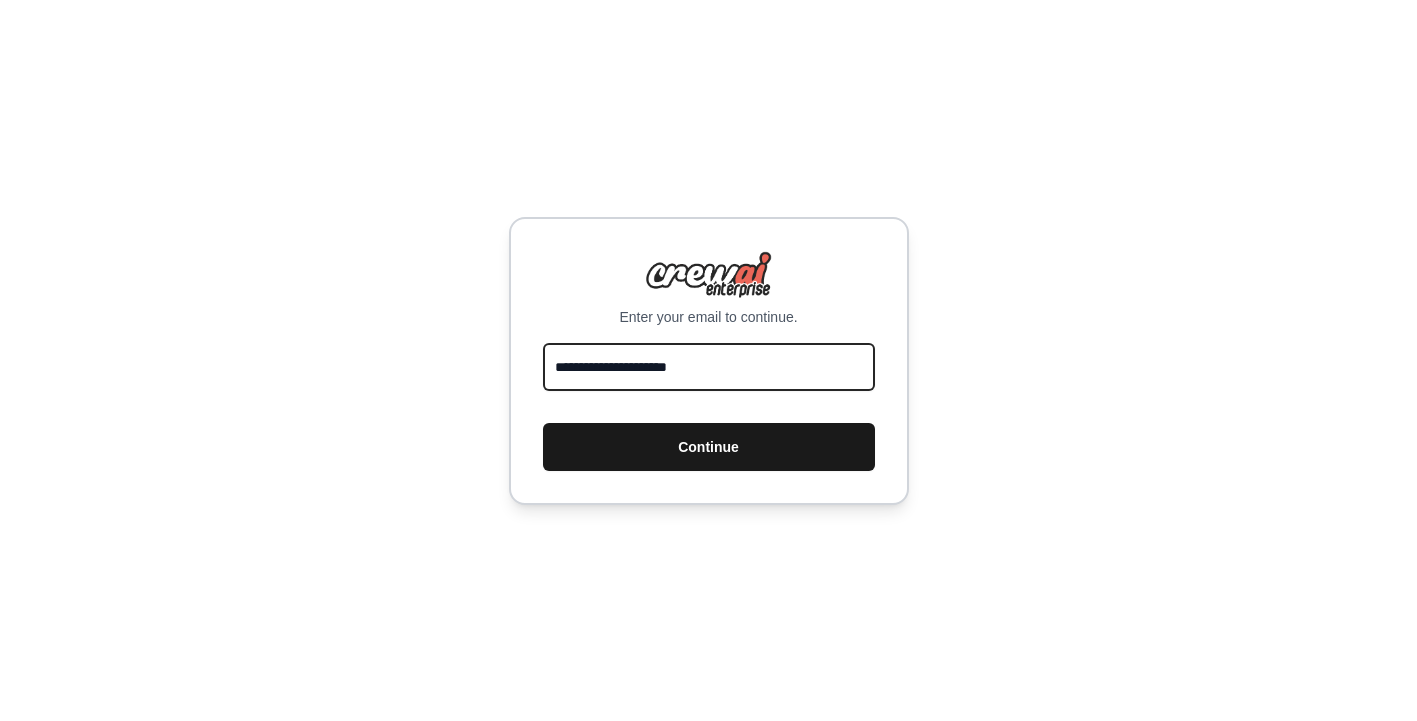 type on "**********" 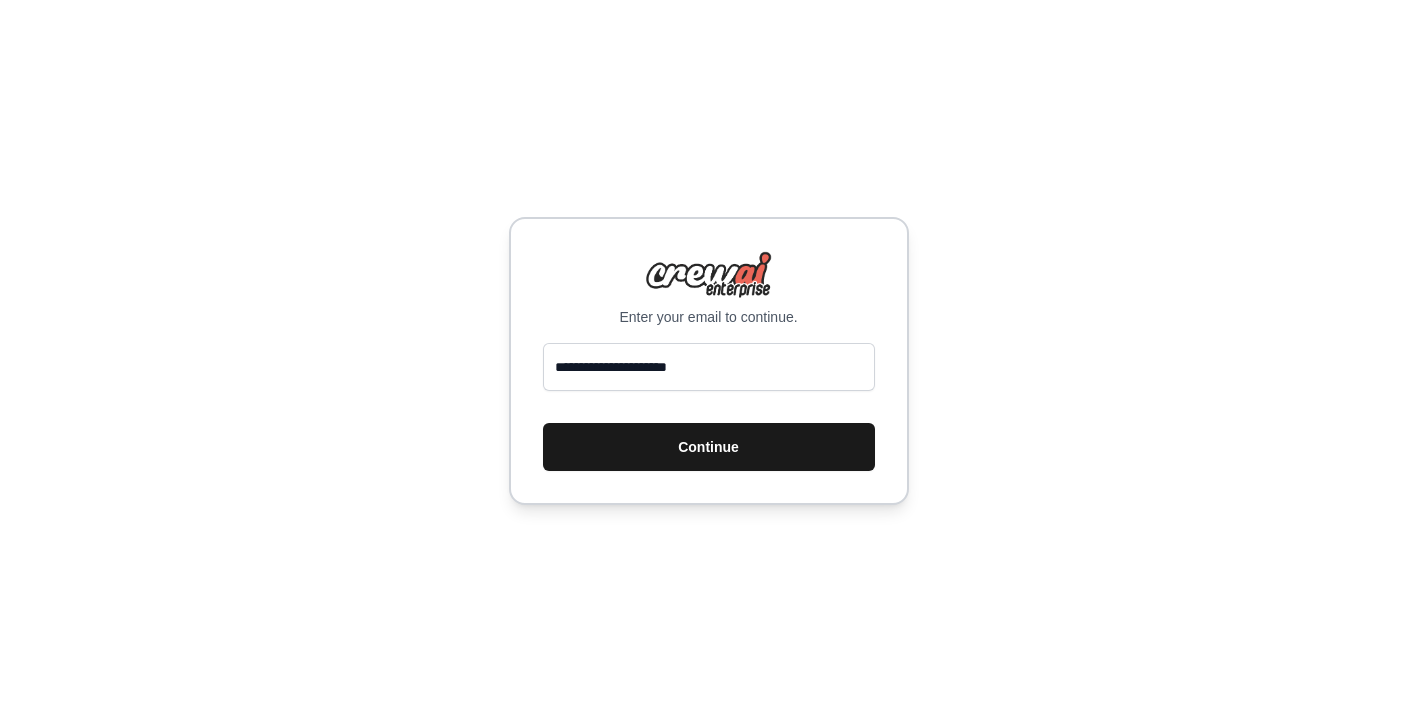 click on "Continue" at bounding box center [709, 447] 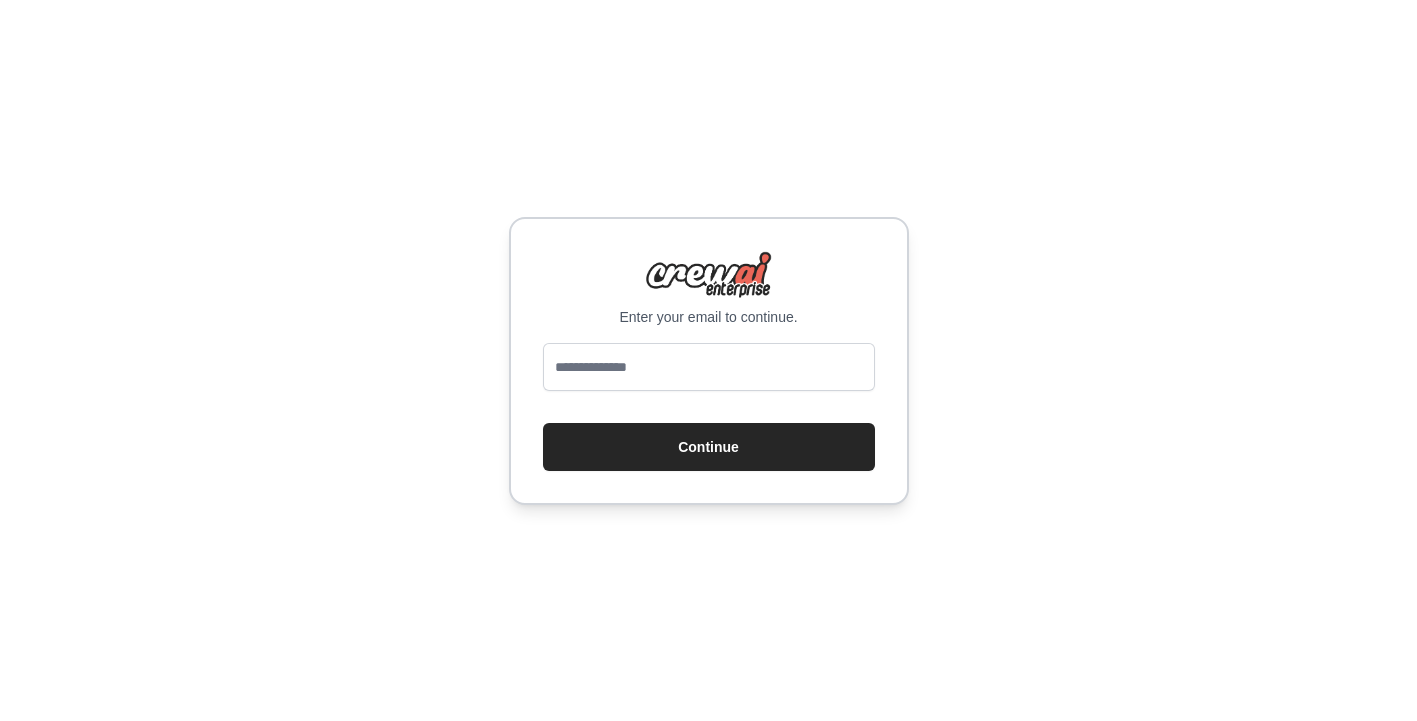 scroll, scrollTop: 0, scrollLeft: 0, axis: both 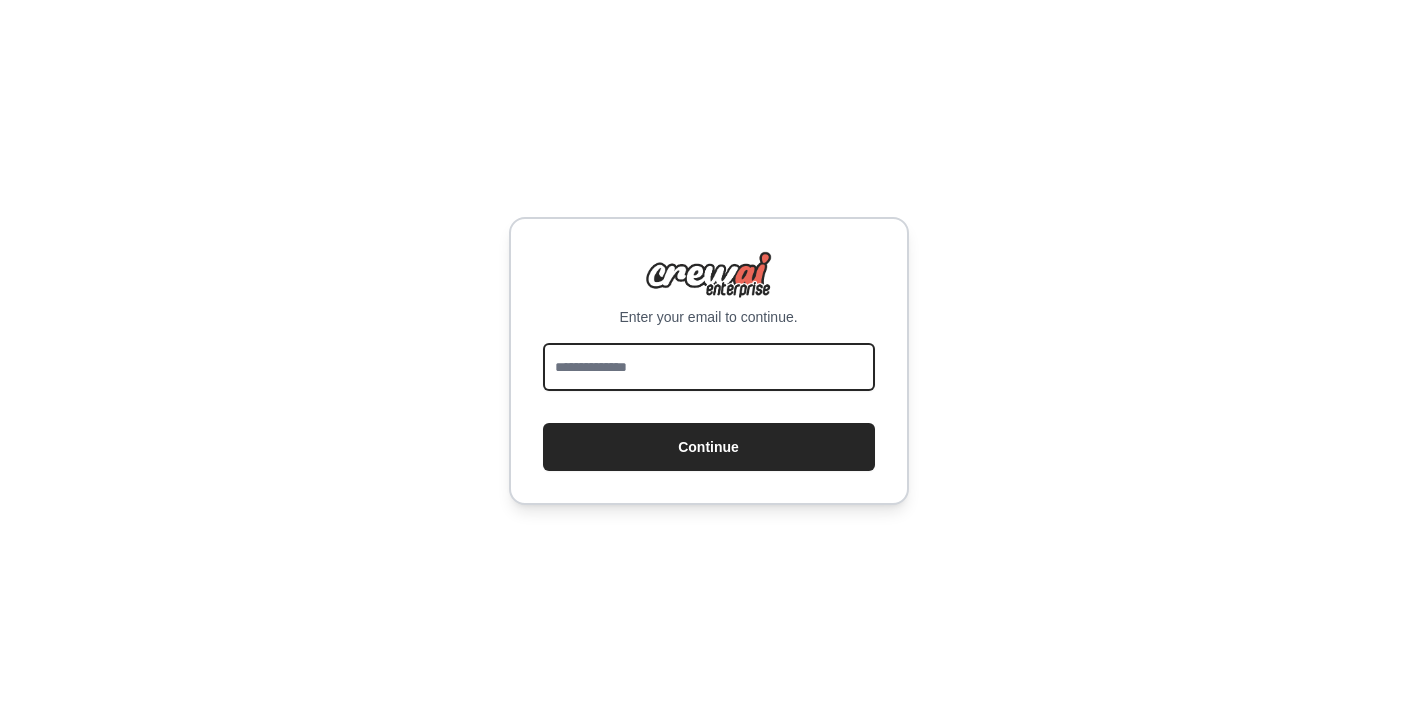 type on "*" 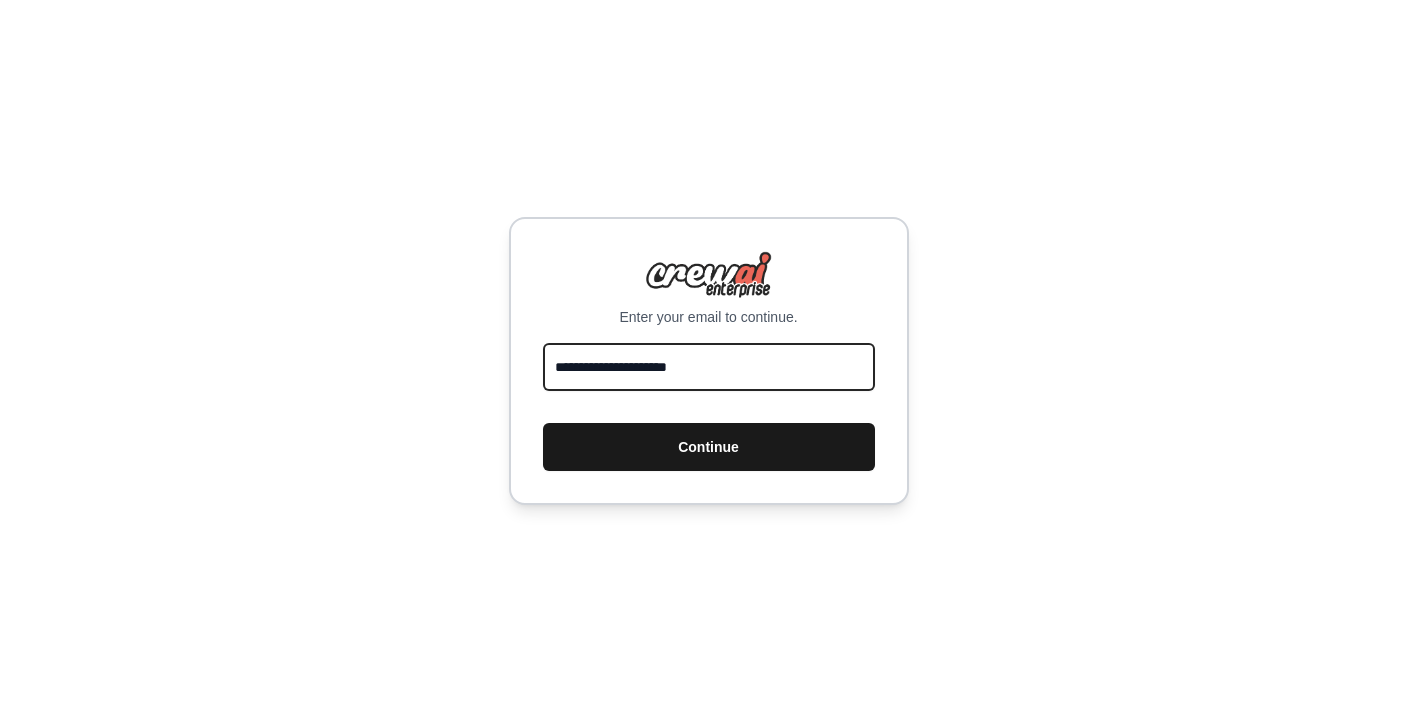 type on "**********" 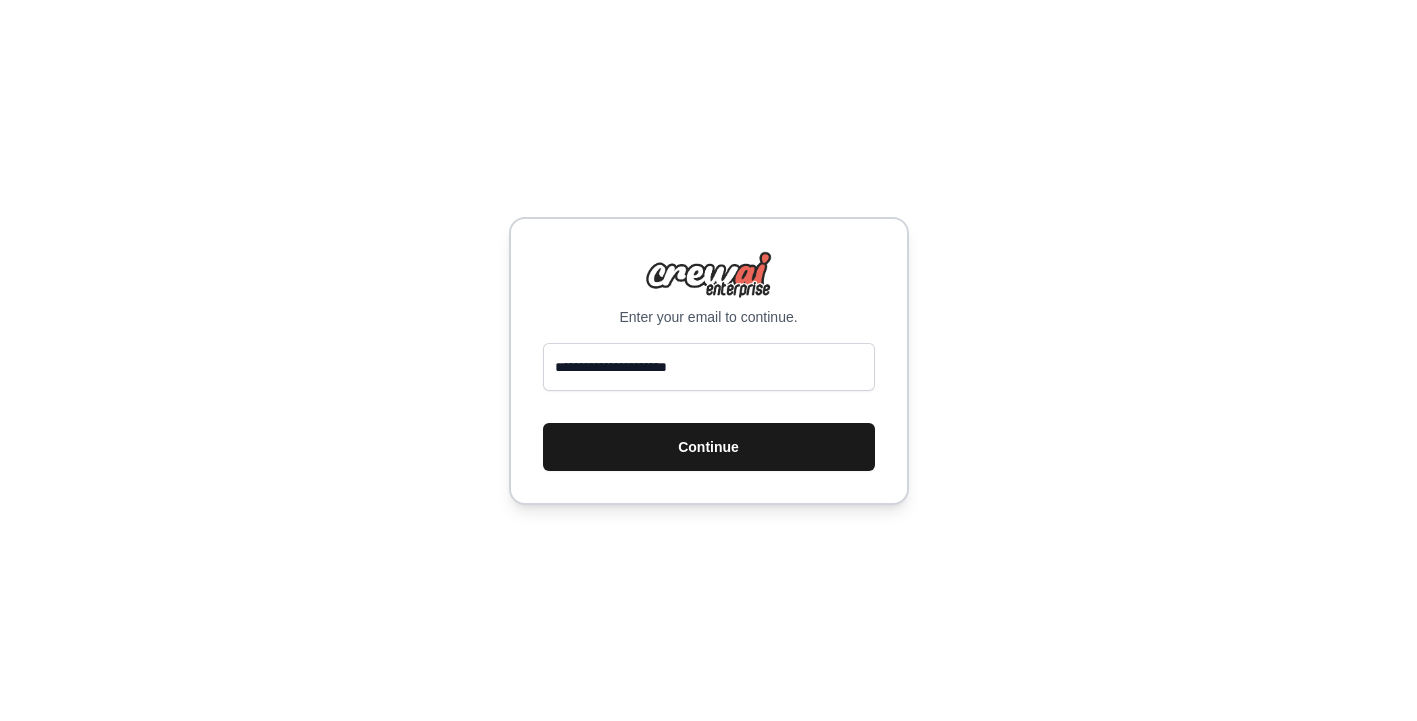 click on "Continue" at bounding box center (709, 447) 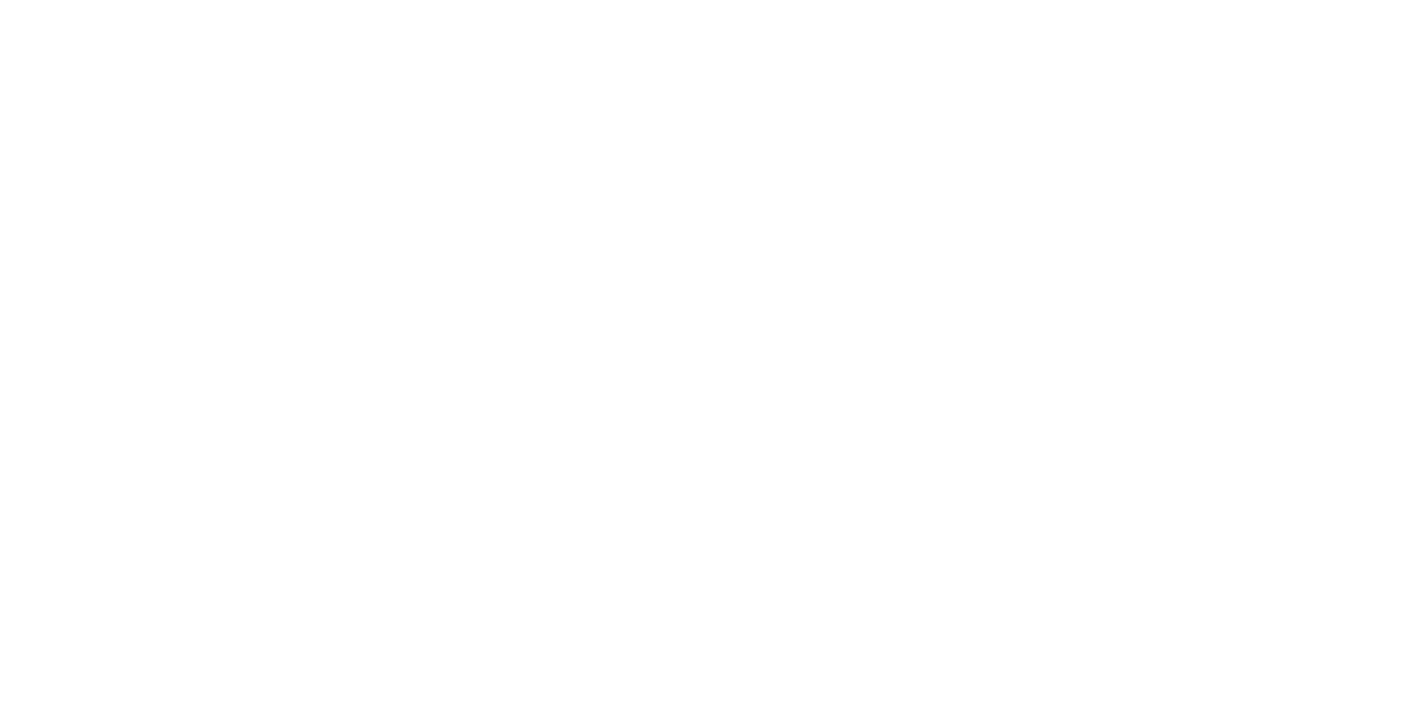 scroll, scrollTop: 0, scrollLeft: 0, axis: both 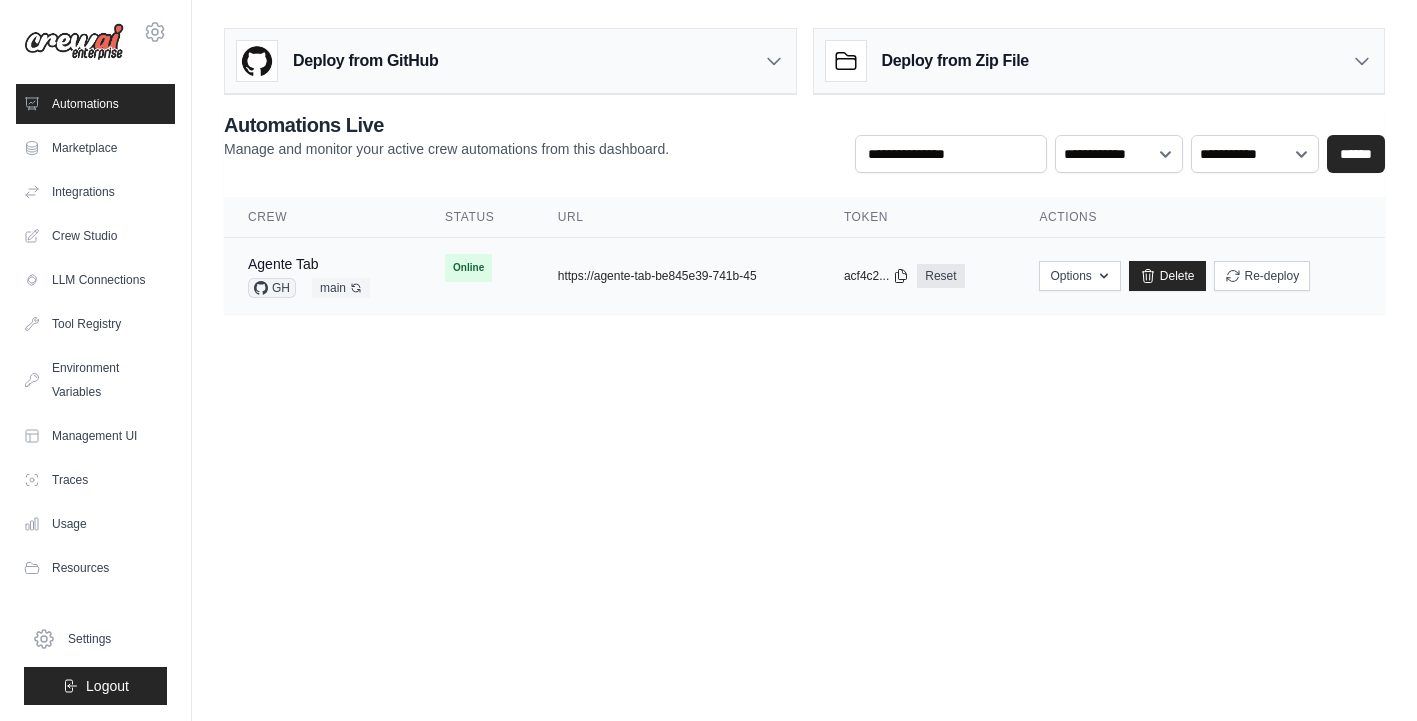 click on "Agente Tab" at bounding box center (309, 264) 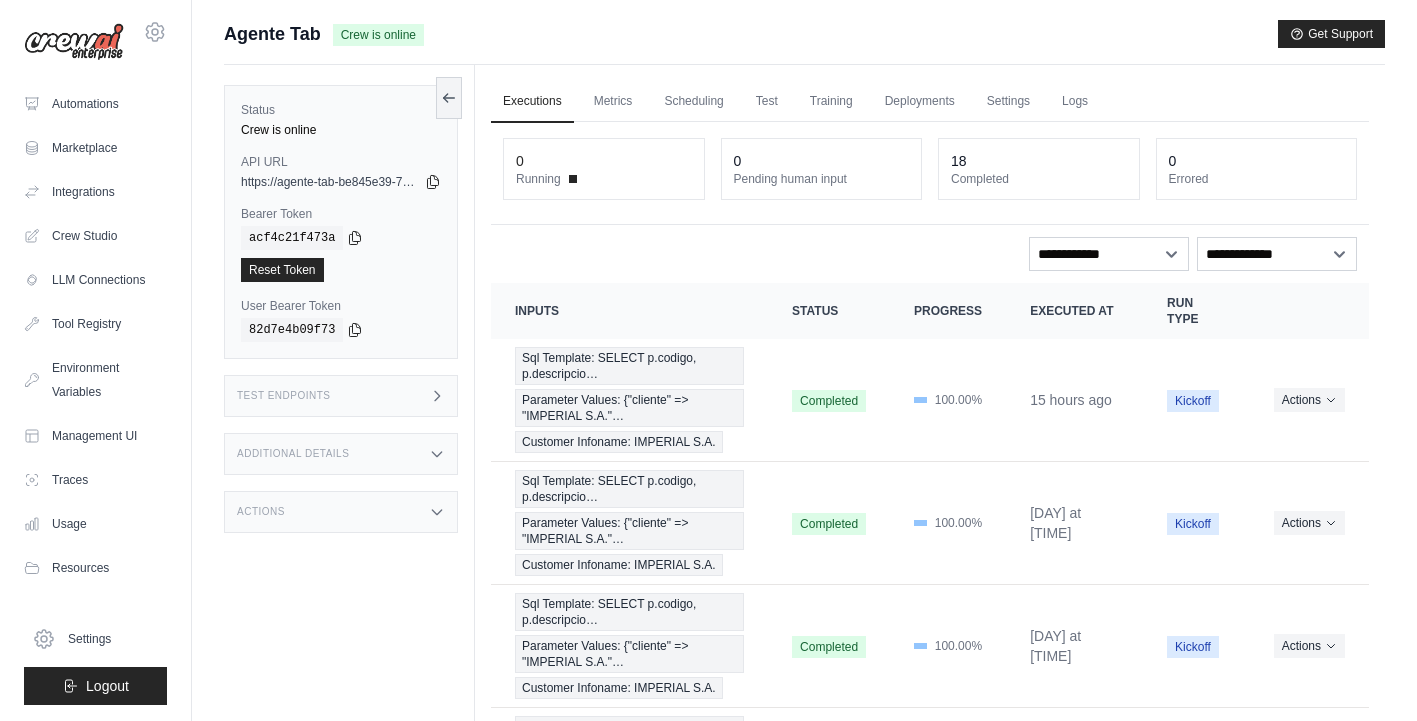 scroll, scrollTop: 0, scrollLeft: 0, axis: both 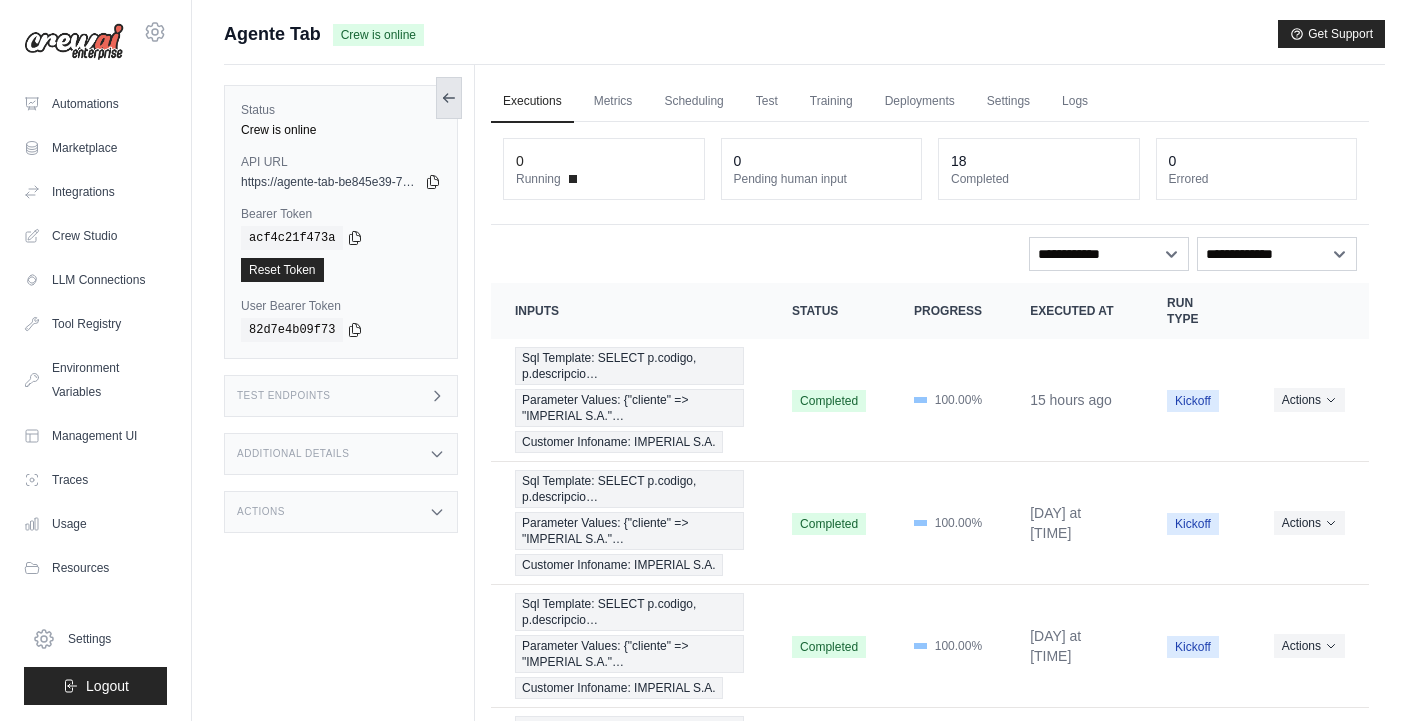 click 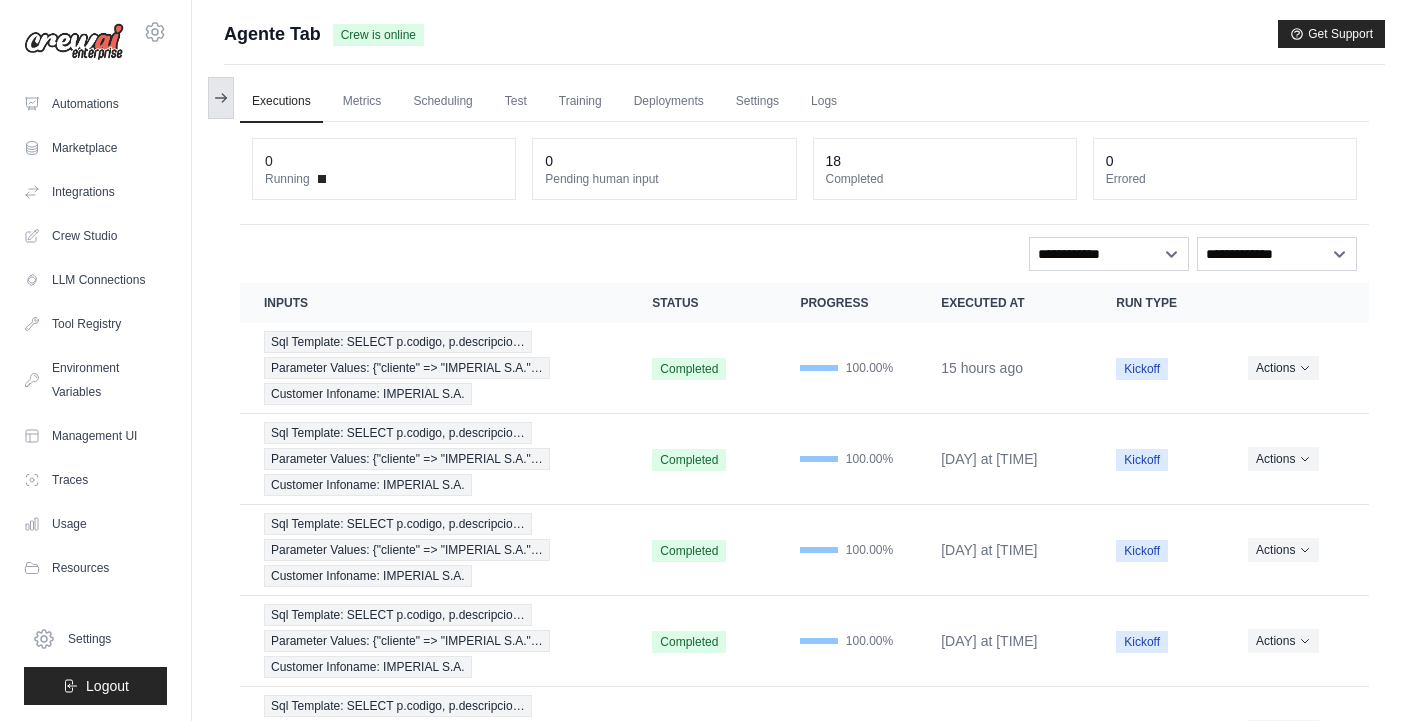click 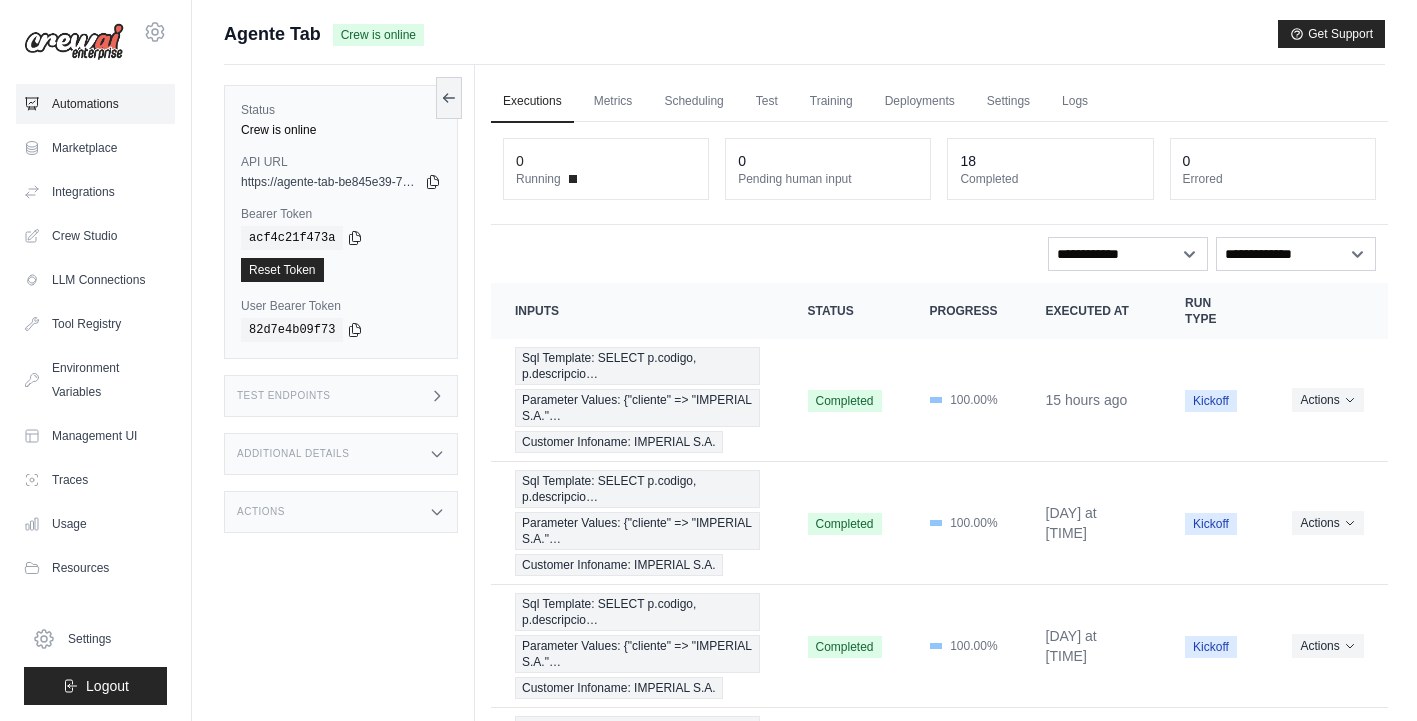 click on "Automations" at bounding box center [95, 104] 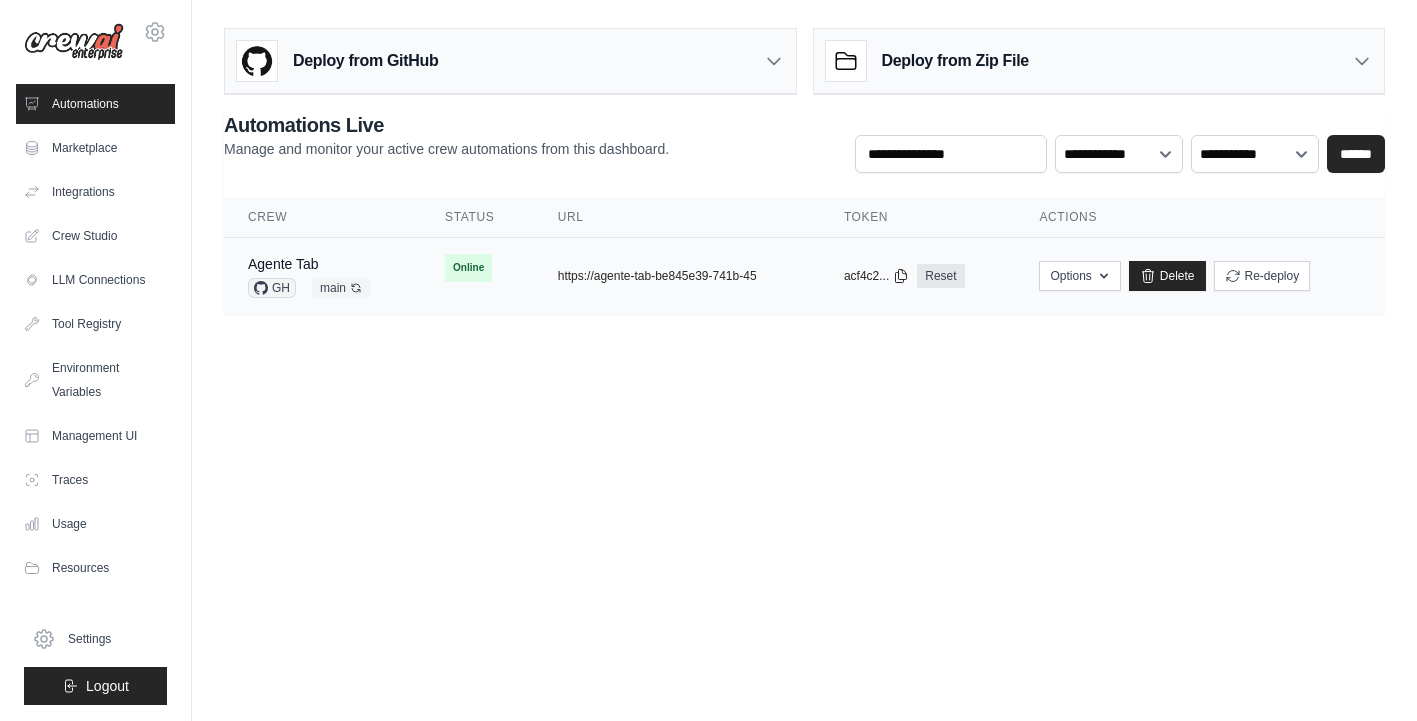 click on "Online" at bounding box center [477, 268] 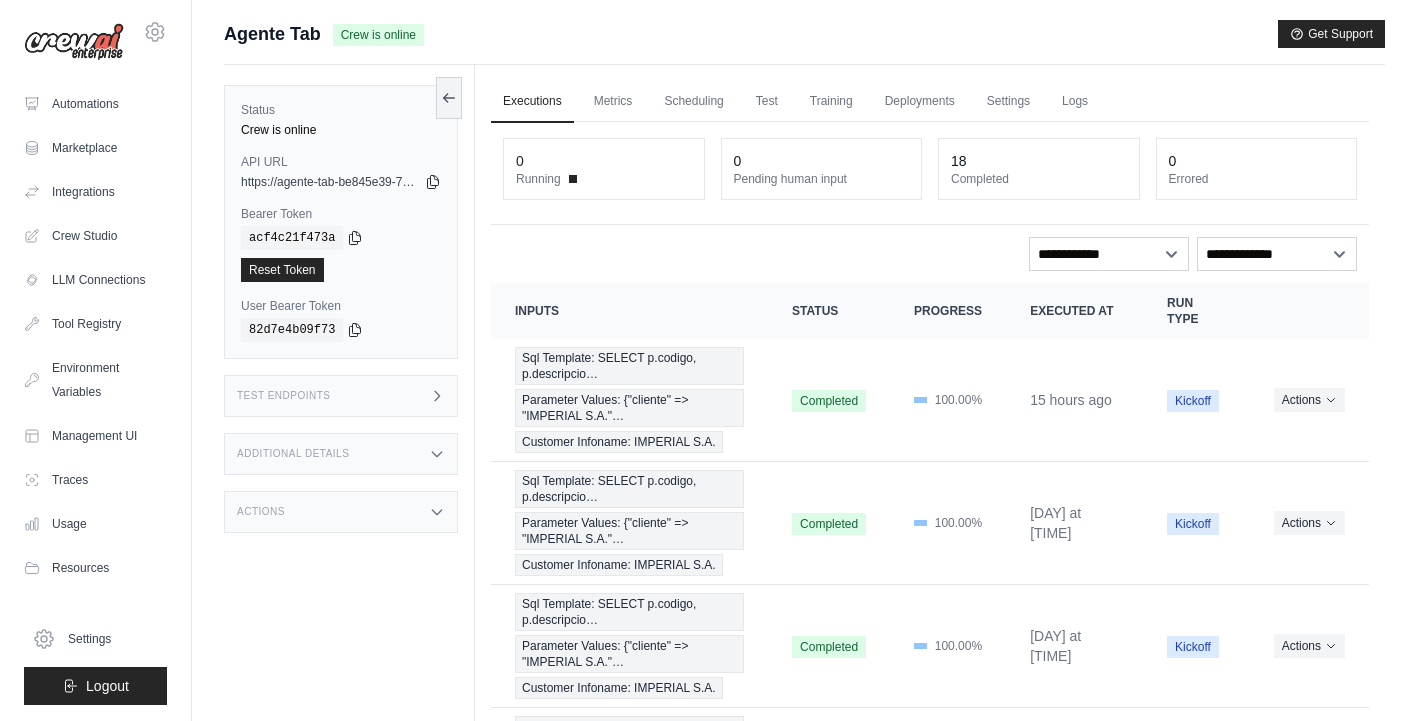 scroll, scrollTop: 0, scrollLeft: 0, axis: both 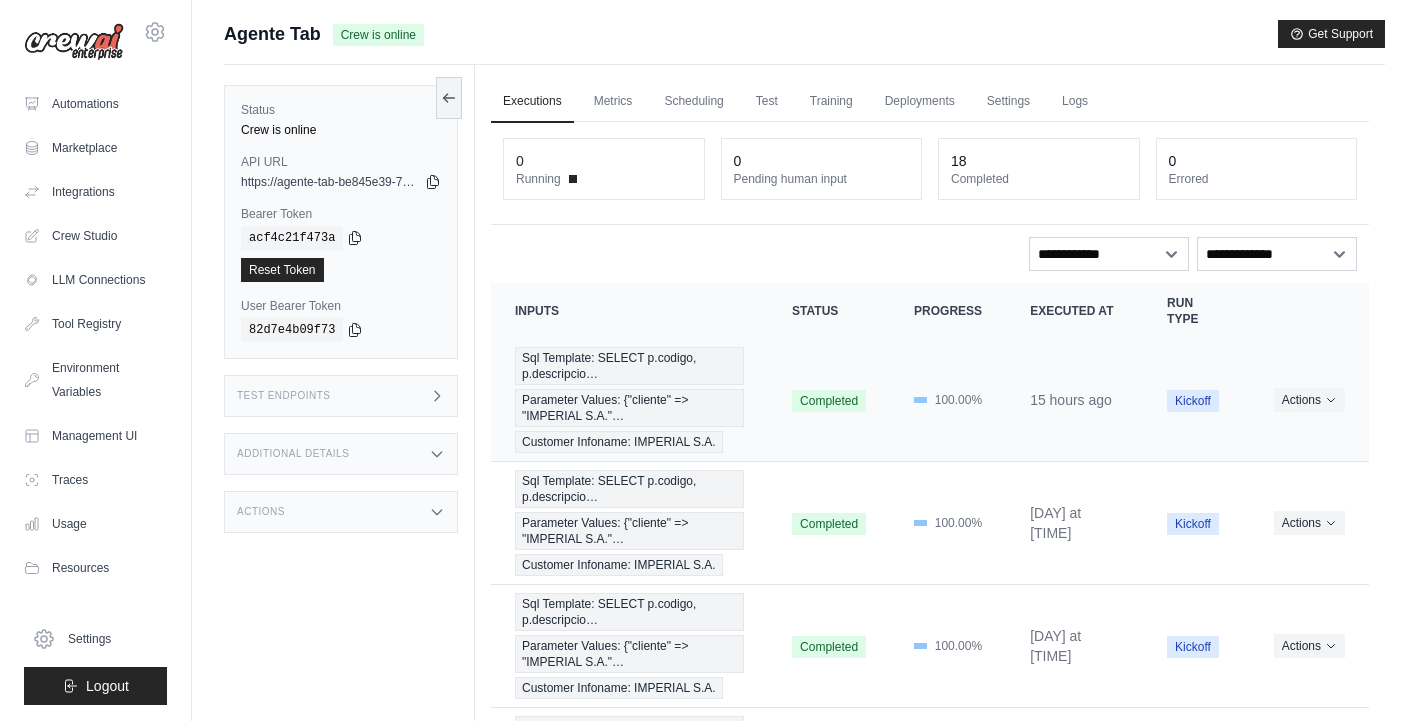 click on "Sql Template:
SELECT p.codigo, p.descripcio…" at bounding box center [629, 366] 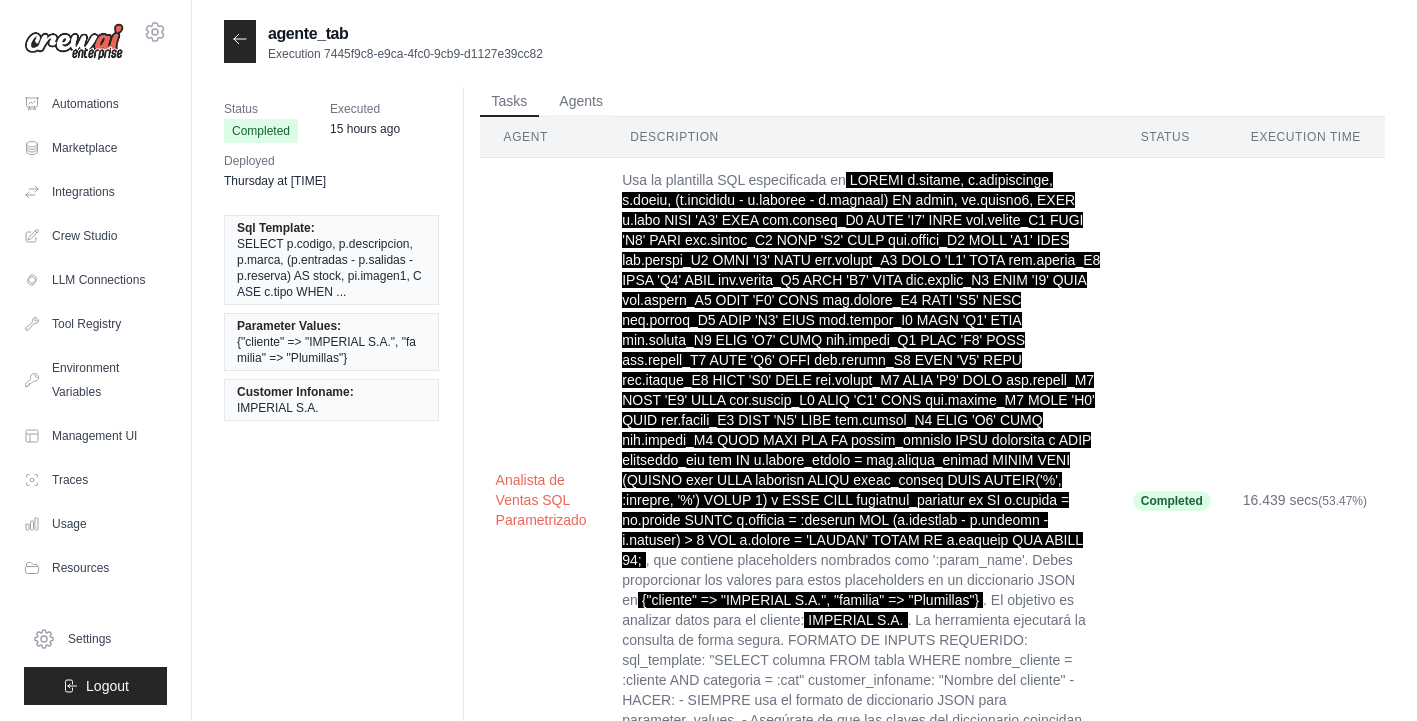 scroll, scrollTop: 0, scrollLeft: 0, axis: both 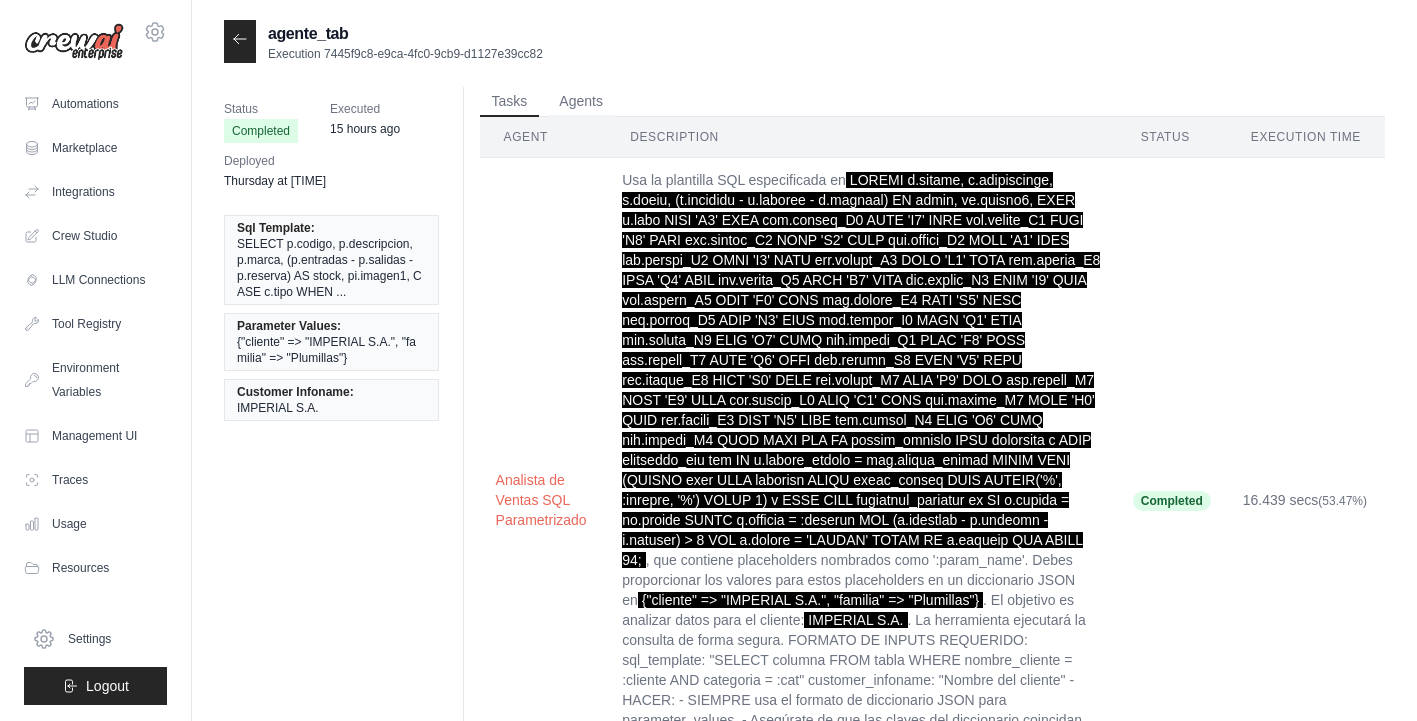 click 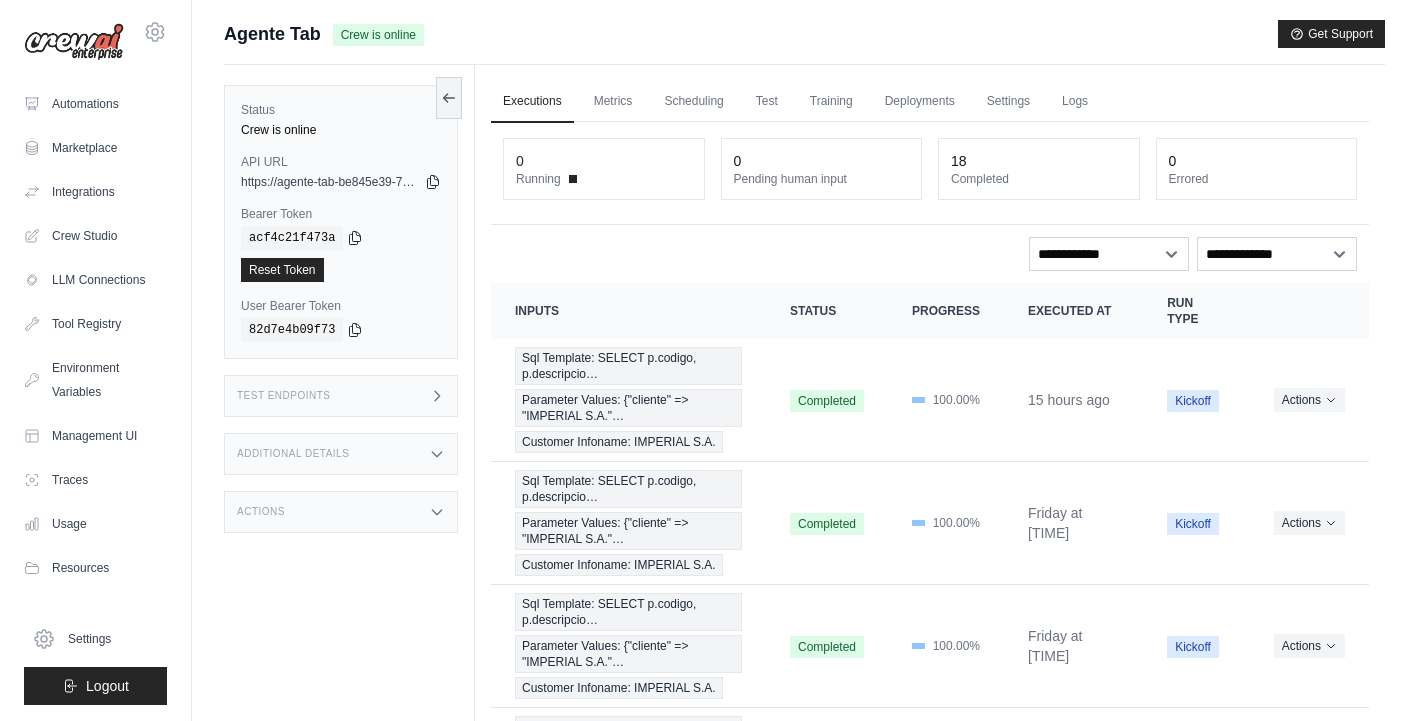 scroll, scrollTop: 0, scrollLeft: 0, axis: both 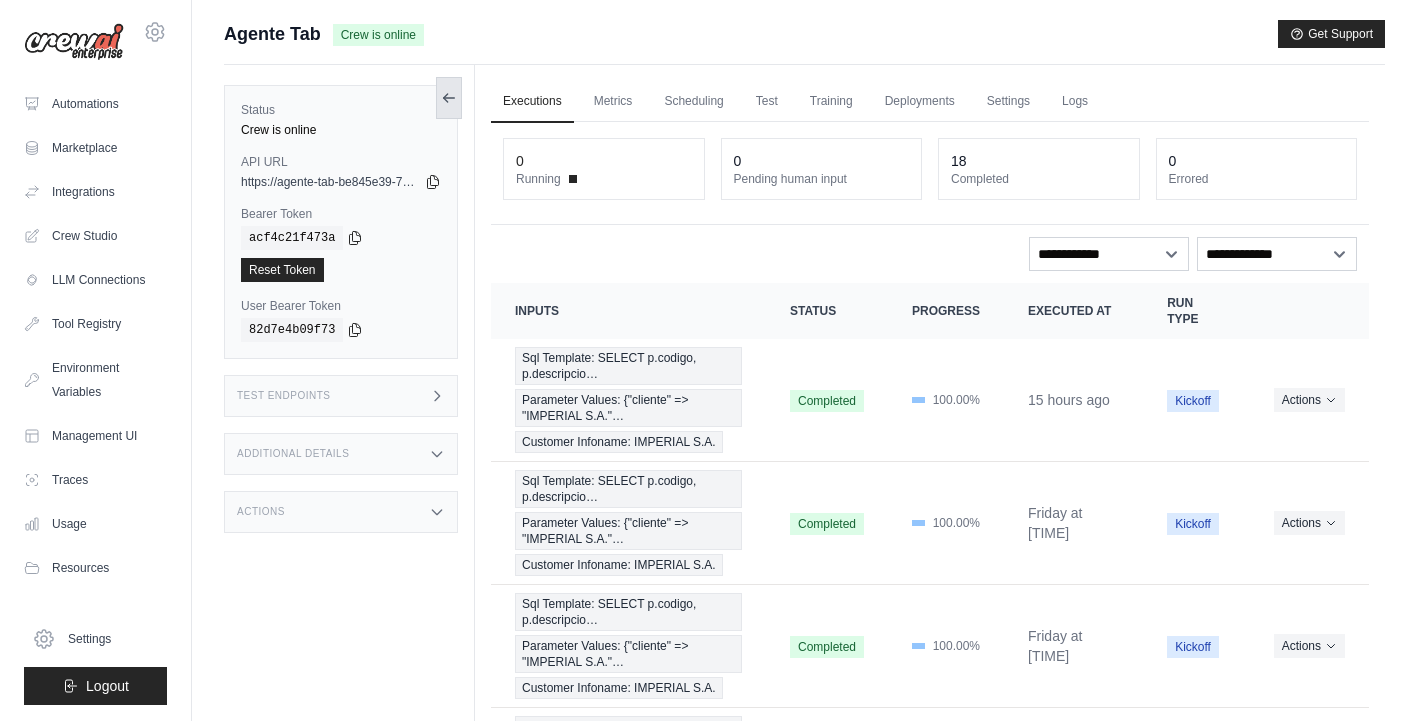 click 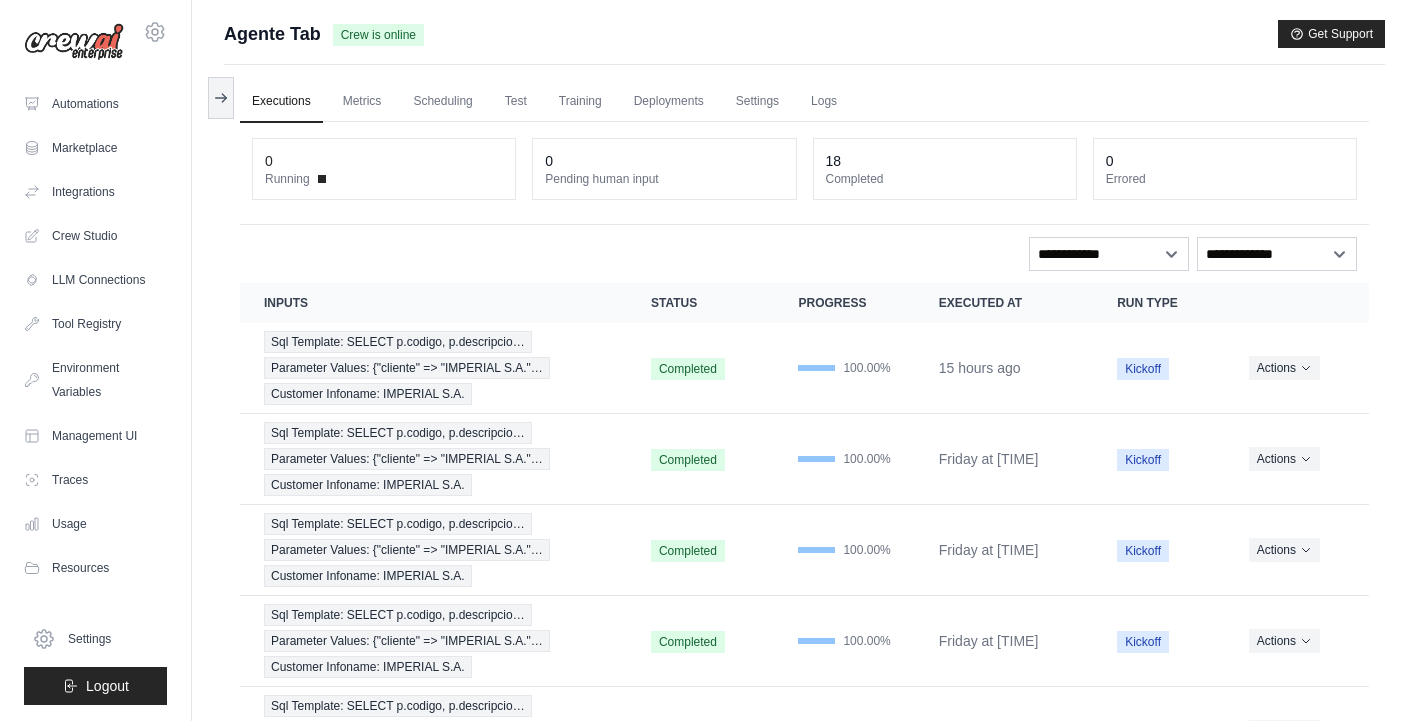click on "Executions" at bounding box center [281, 102] 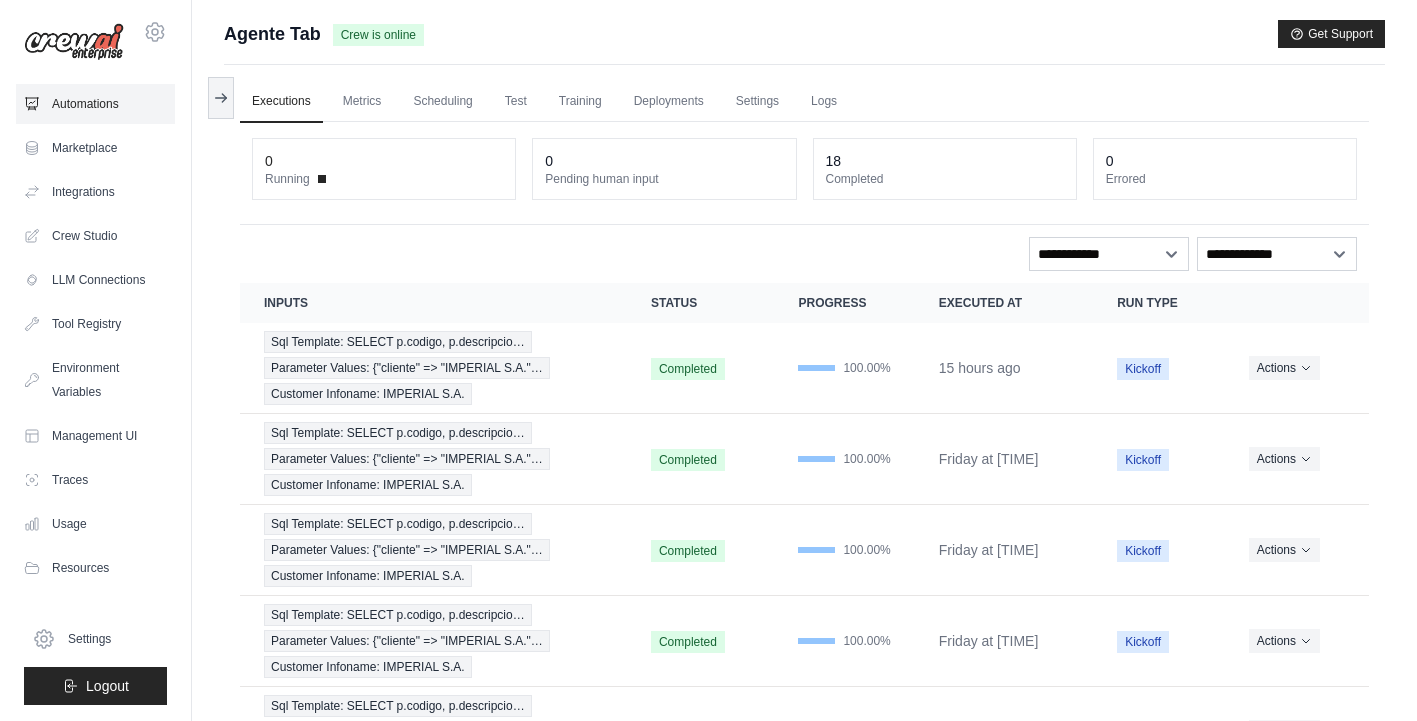 click on "Automations" at bounding box center [95, 104] 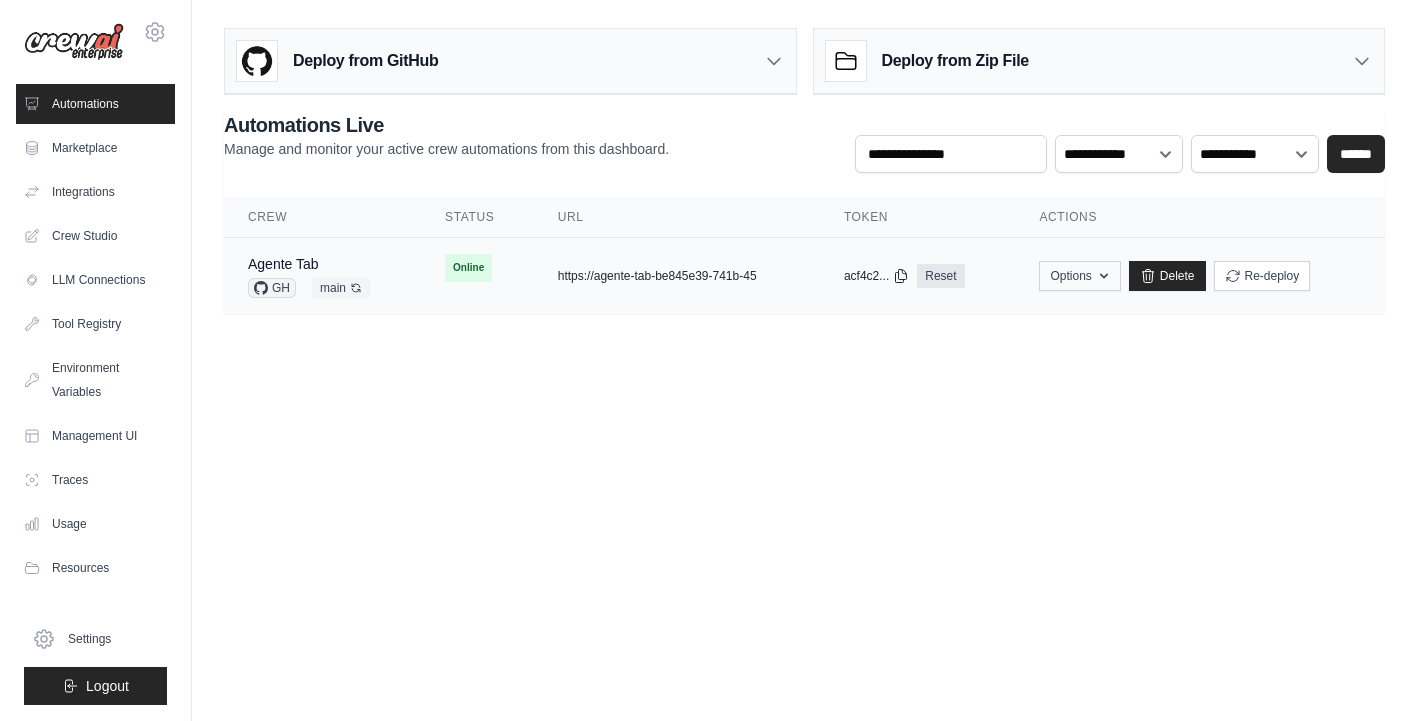 click 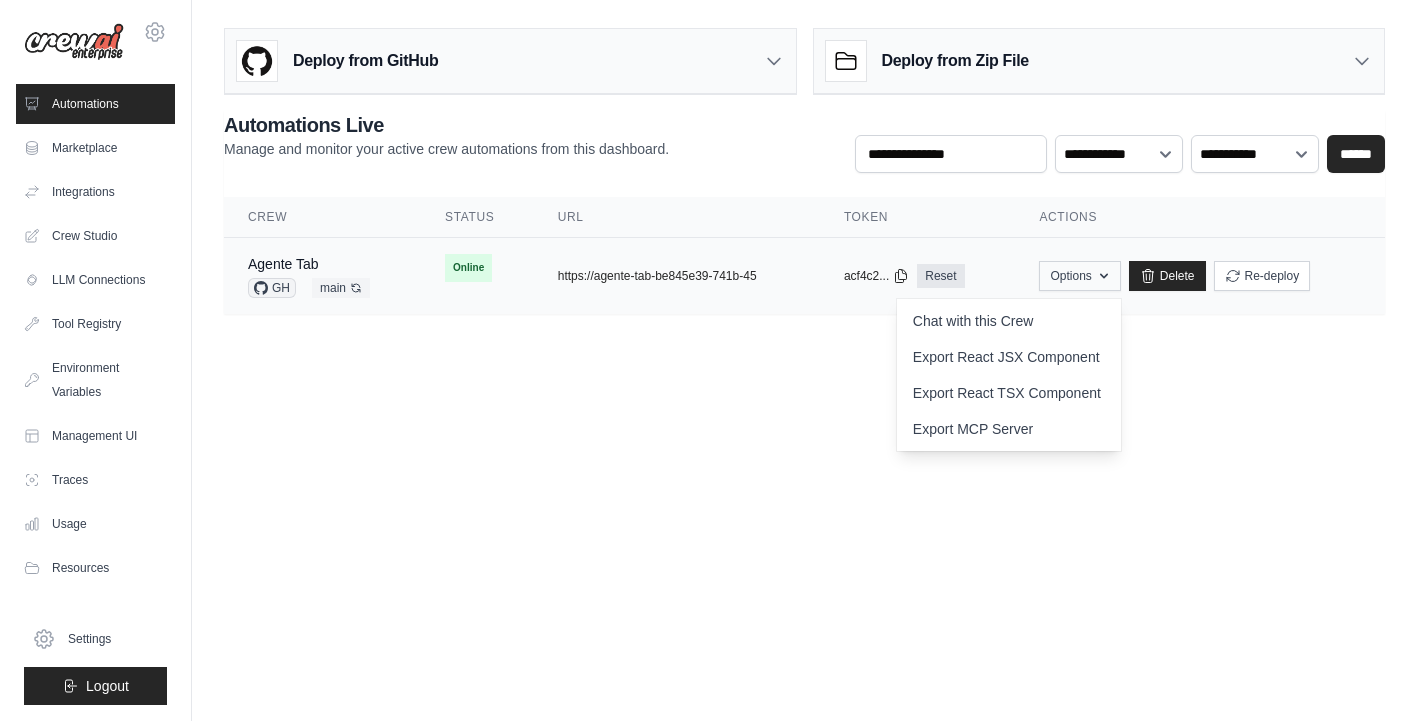click 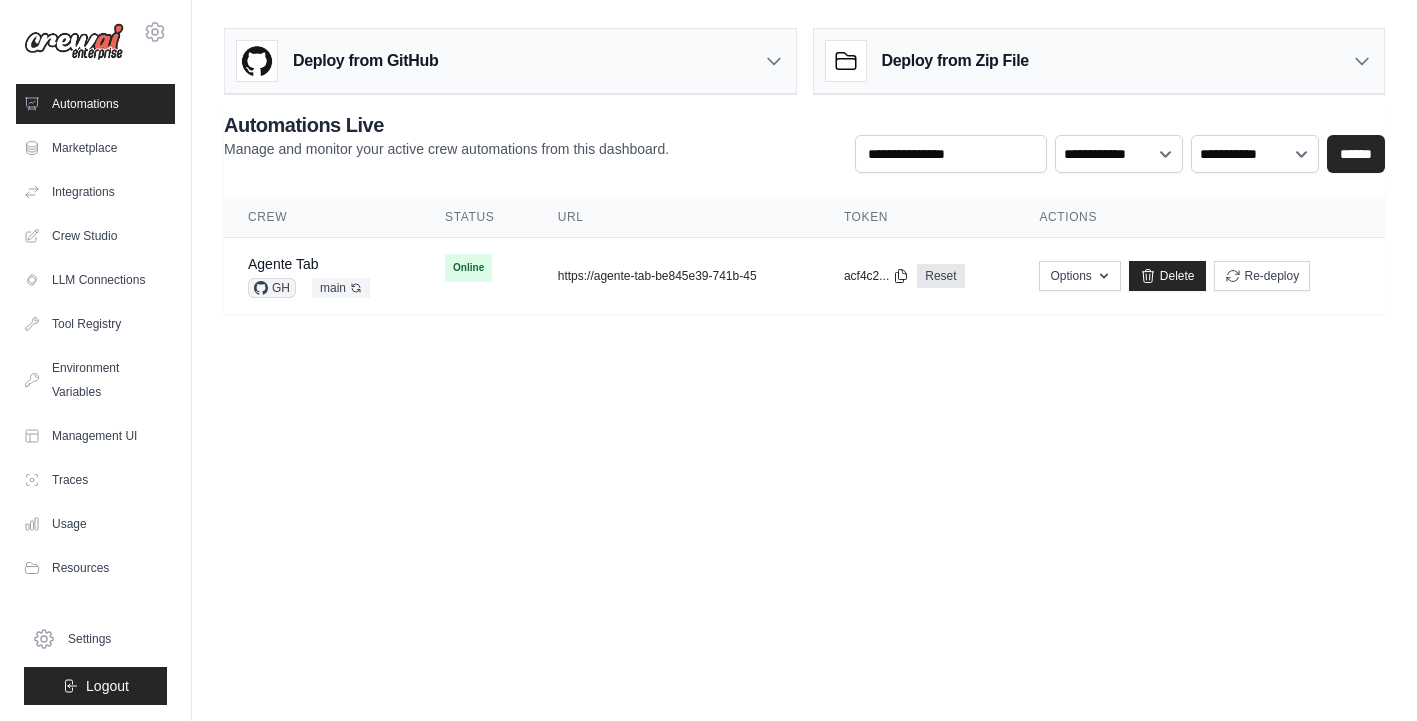 click on "Crew" at bounding box center [322, 217] 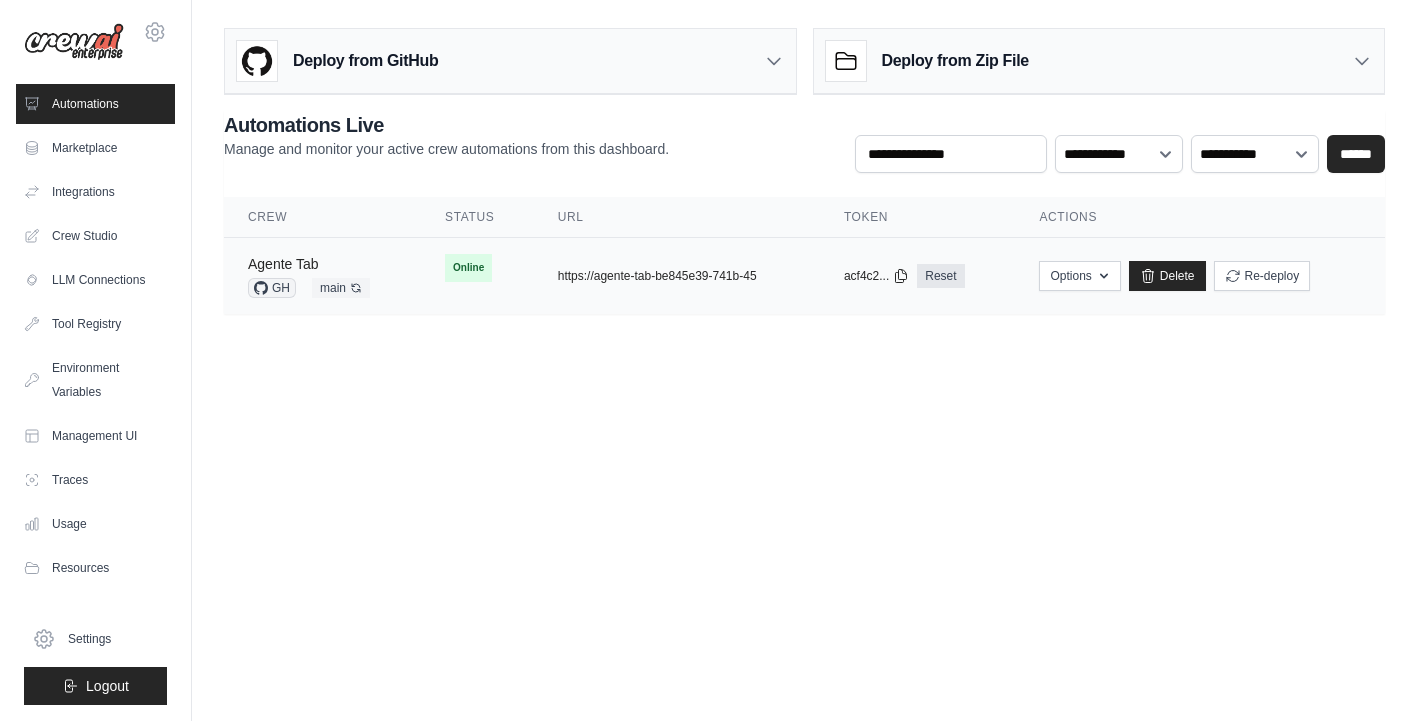click on "Agente Tab" at bounding box center [283, 264] 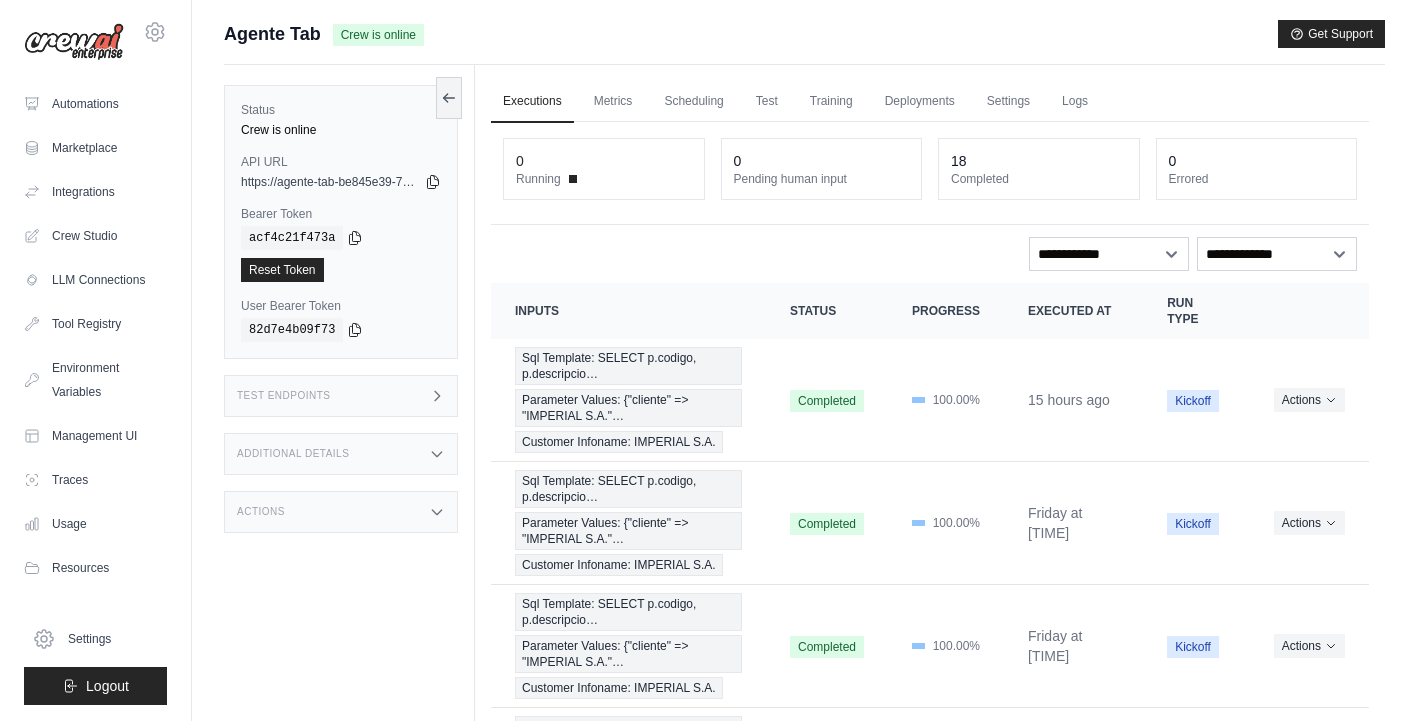 click on "Test Endpoints" at bounding box center (341, 396) 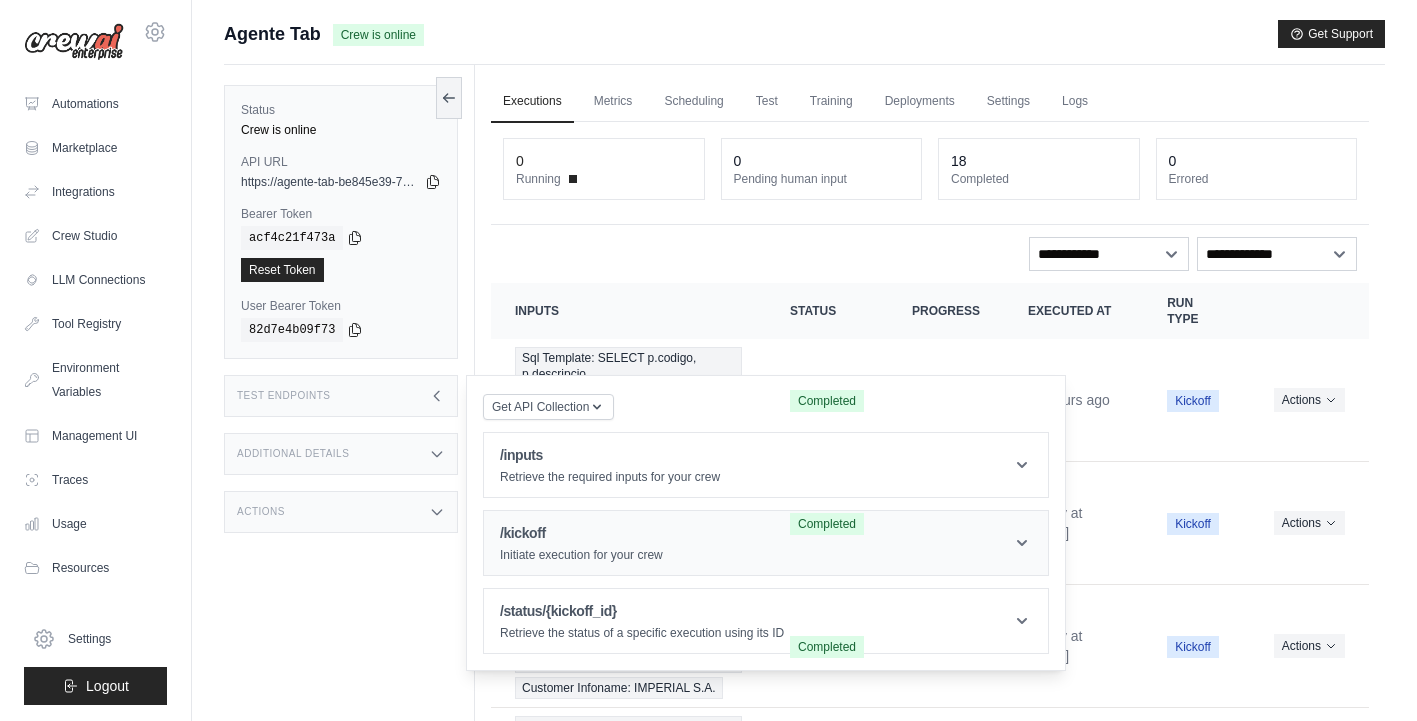 click on "/kickoff
Initiate execution for your crew" at bounding box center [766, 543] 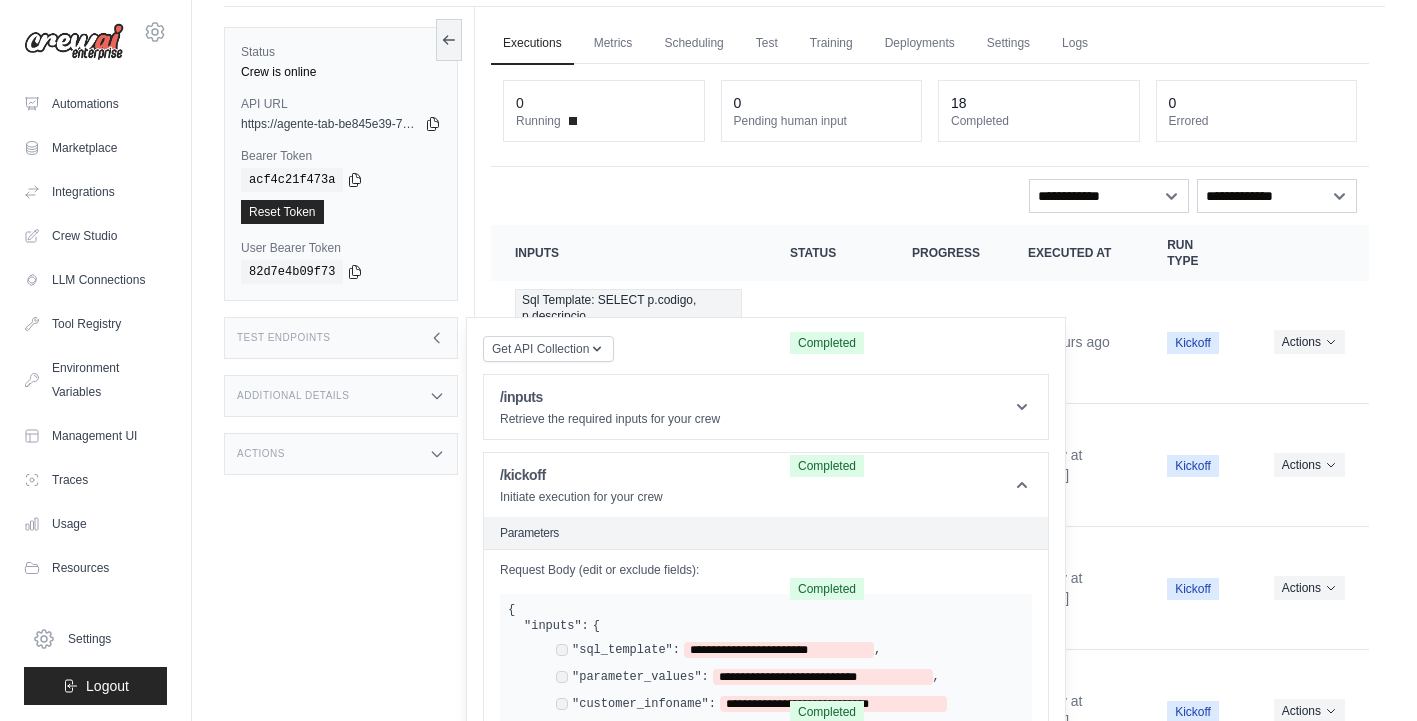 scroll, scrollTop: 56, scrollLeft: 0, axis: vertical 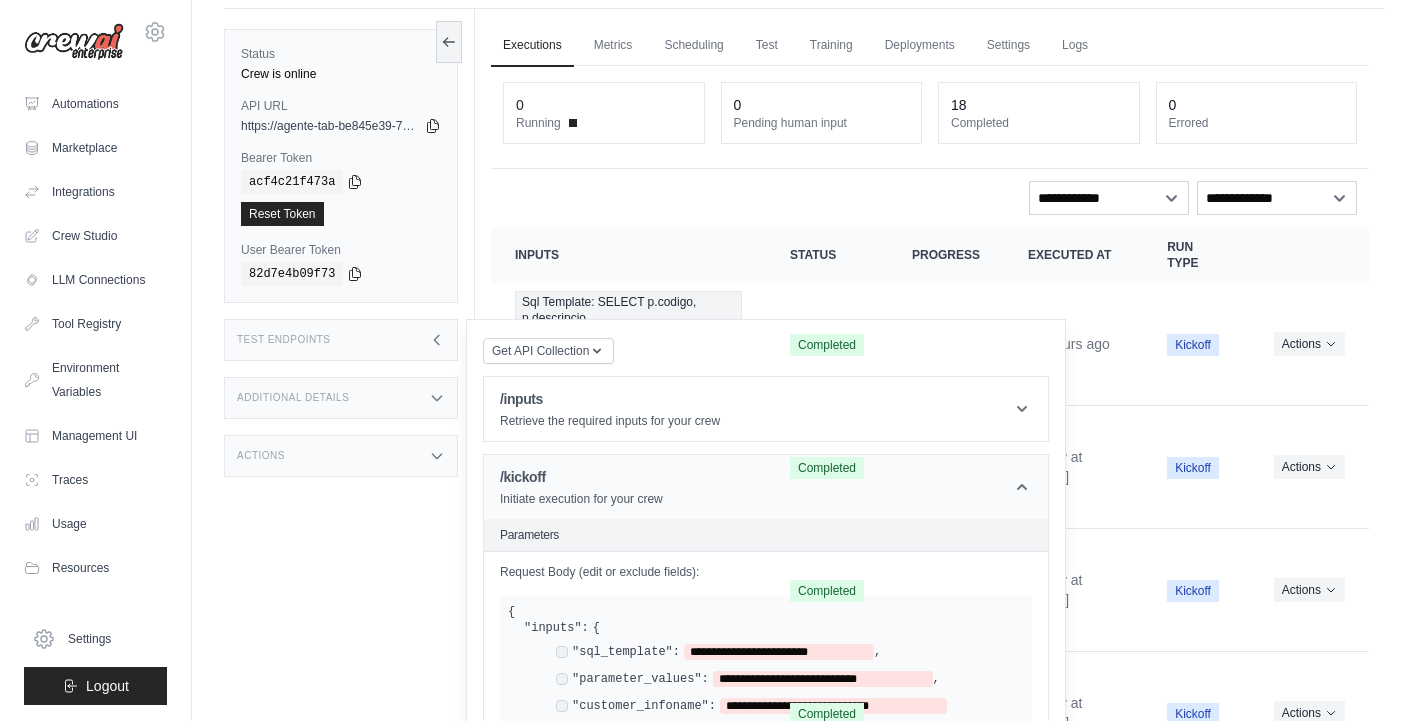 click on "/kickoff
Initiate execution for your crew" at bounding box center (766, 487) 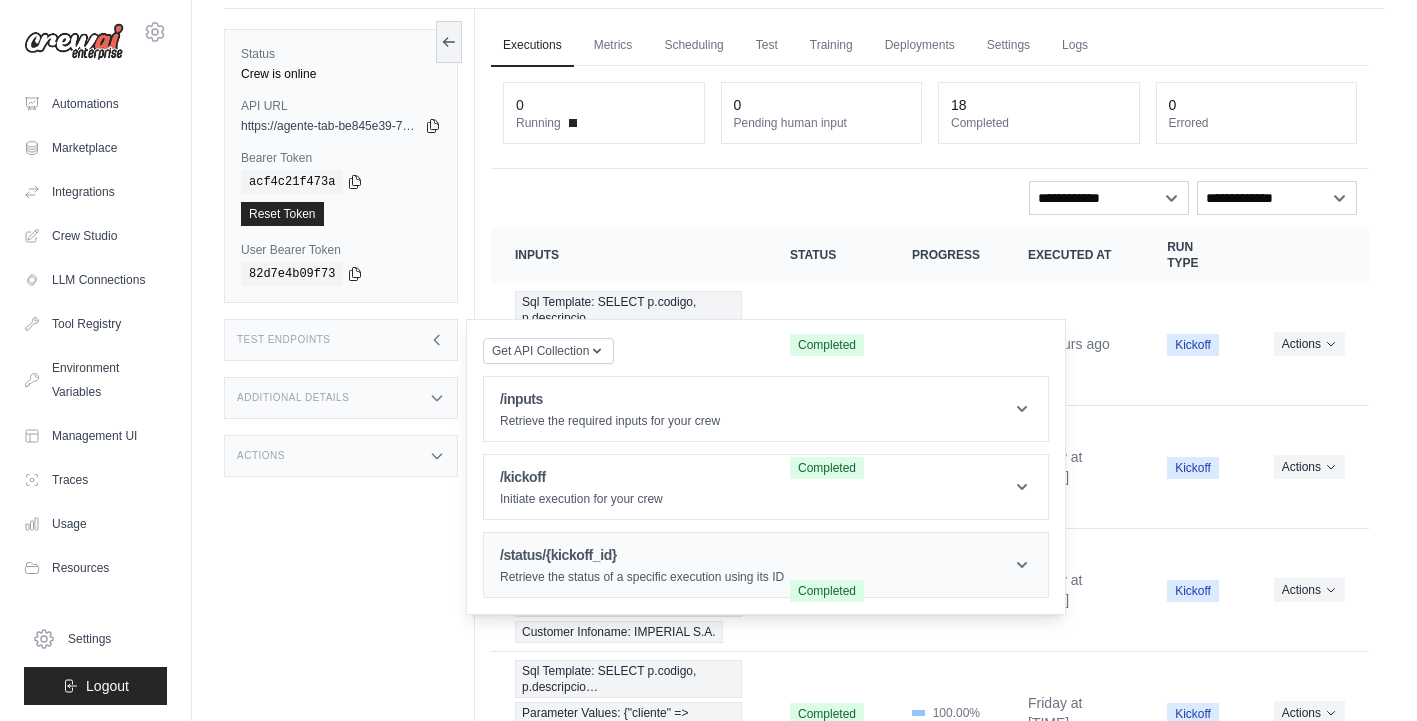 click on "/status/{kickoff_id}
Retrieve the status of a specific execution using its ID" at bounding box center (766, 565) 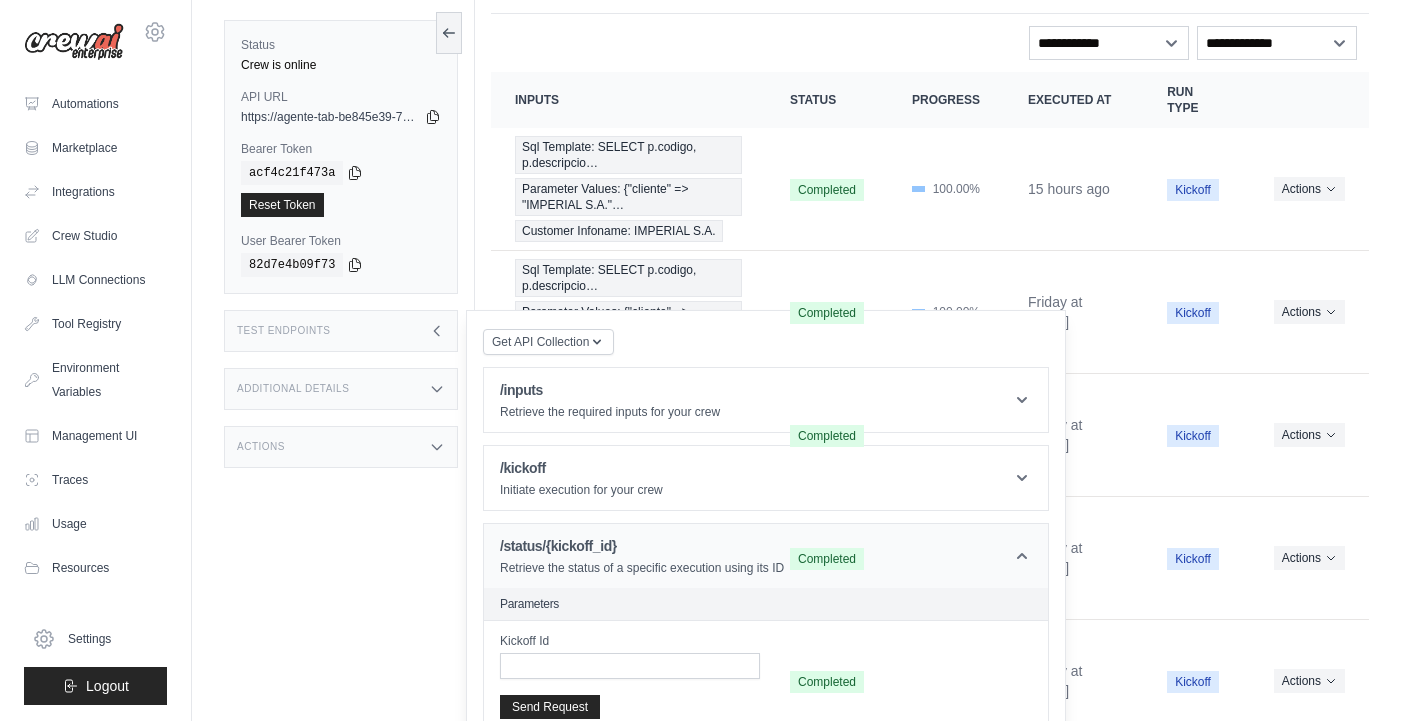 scroll, scrollTop: 228, scrollLeft: 0, axis: vertical 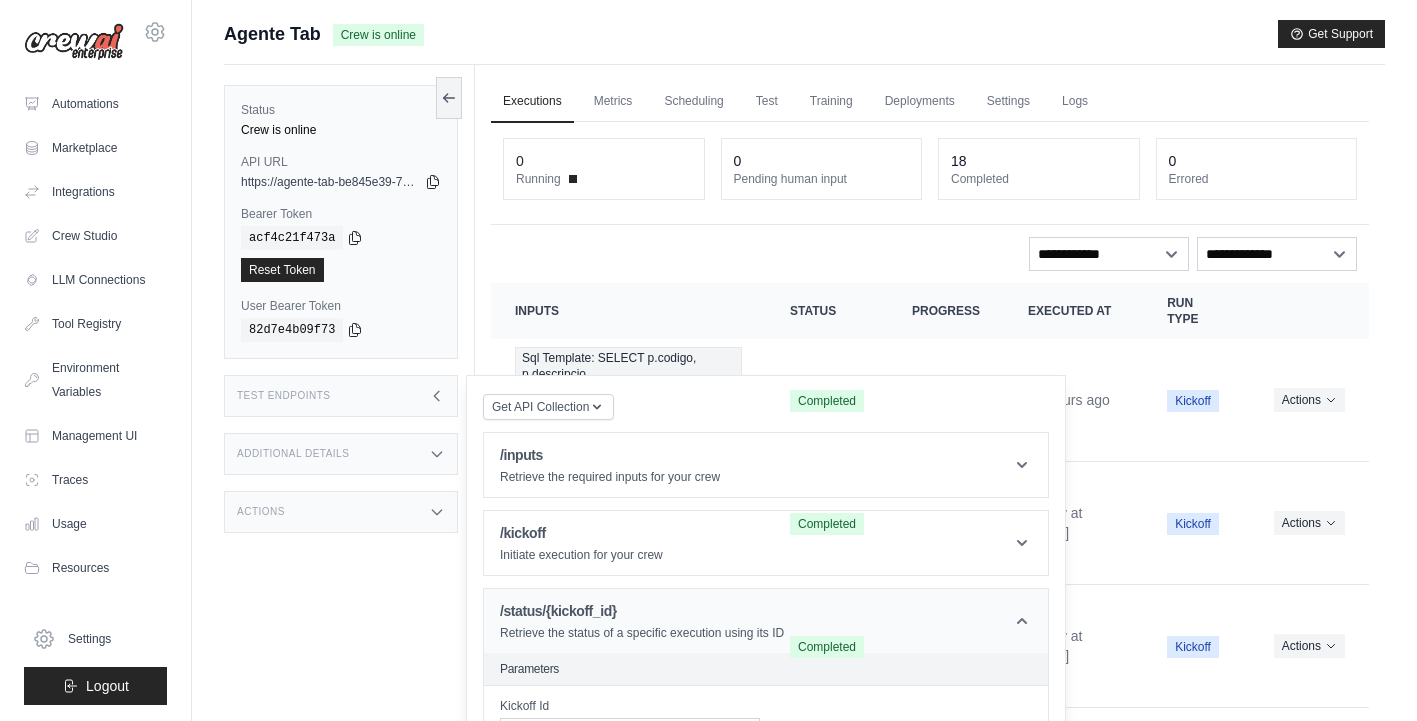 click on "Parameters" at bounding box center (0, 0) 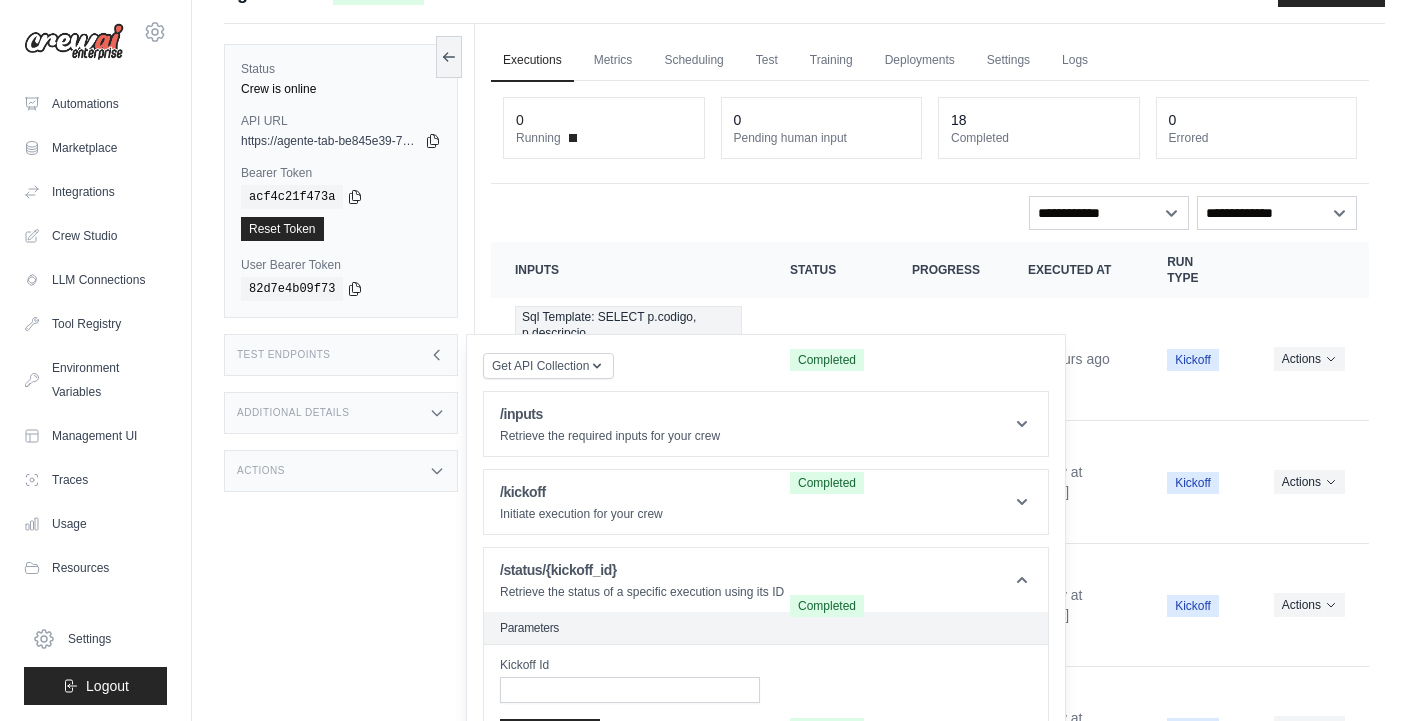 scroll, scrollTop: 262, scrollLeft: 0, axis: vertical 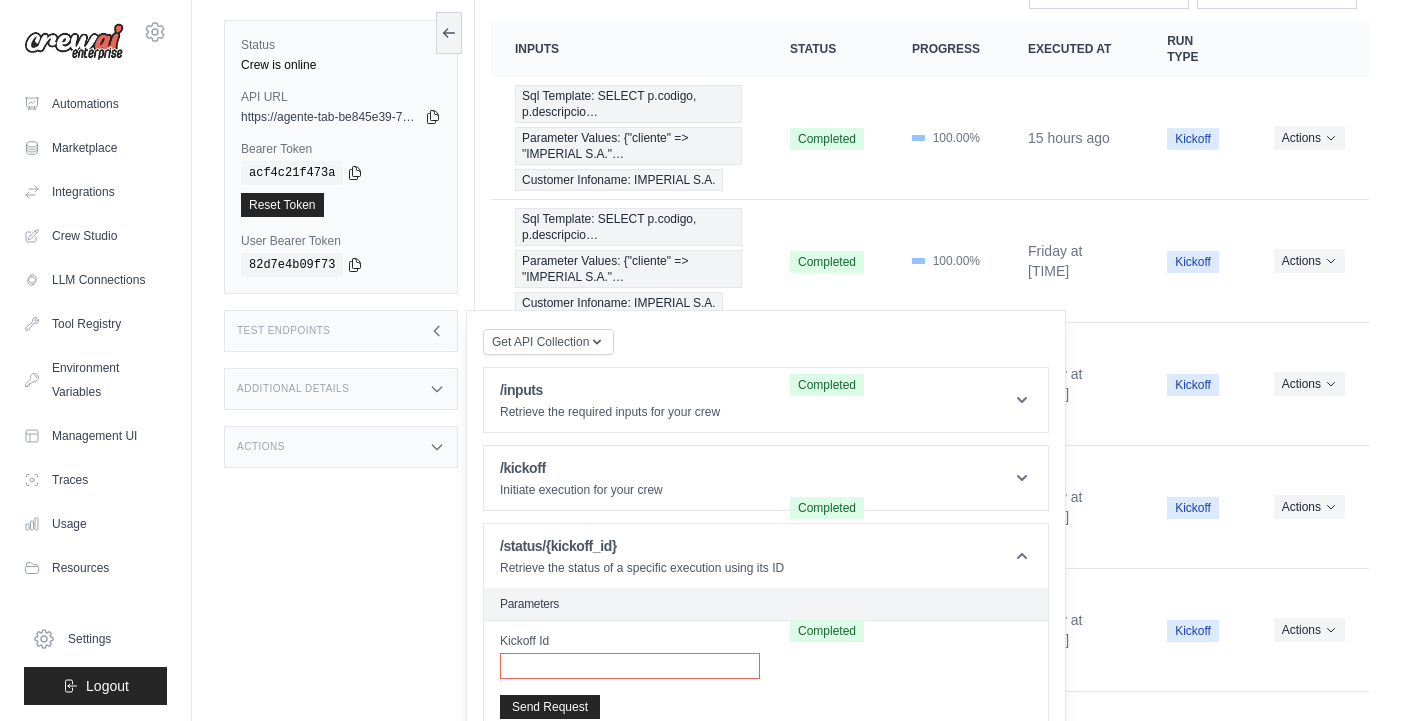 click on "Kickoff Id" at bounding box center (630, 666) 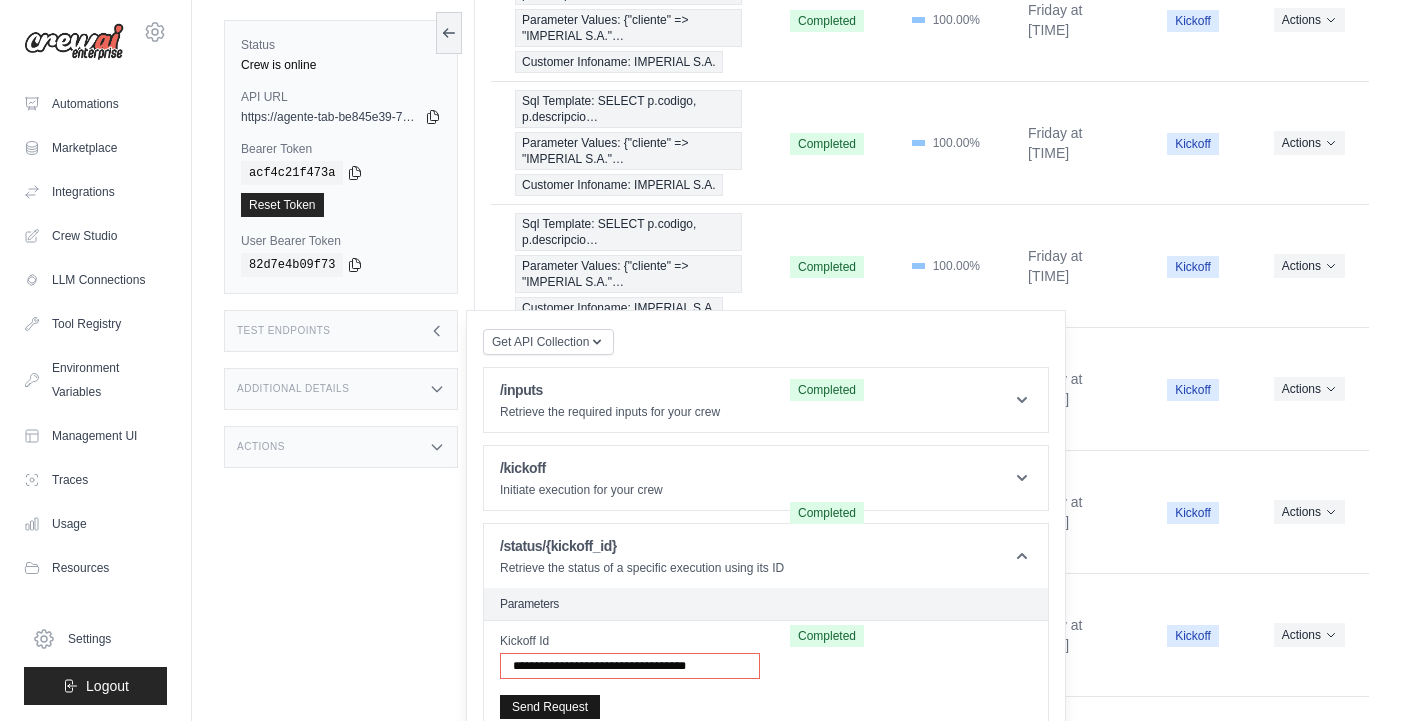 scroll, scrollTop: 506, scrollLeft: 0, axis: vertical 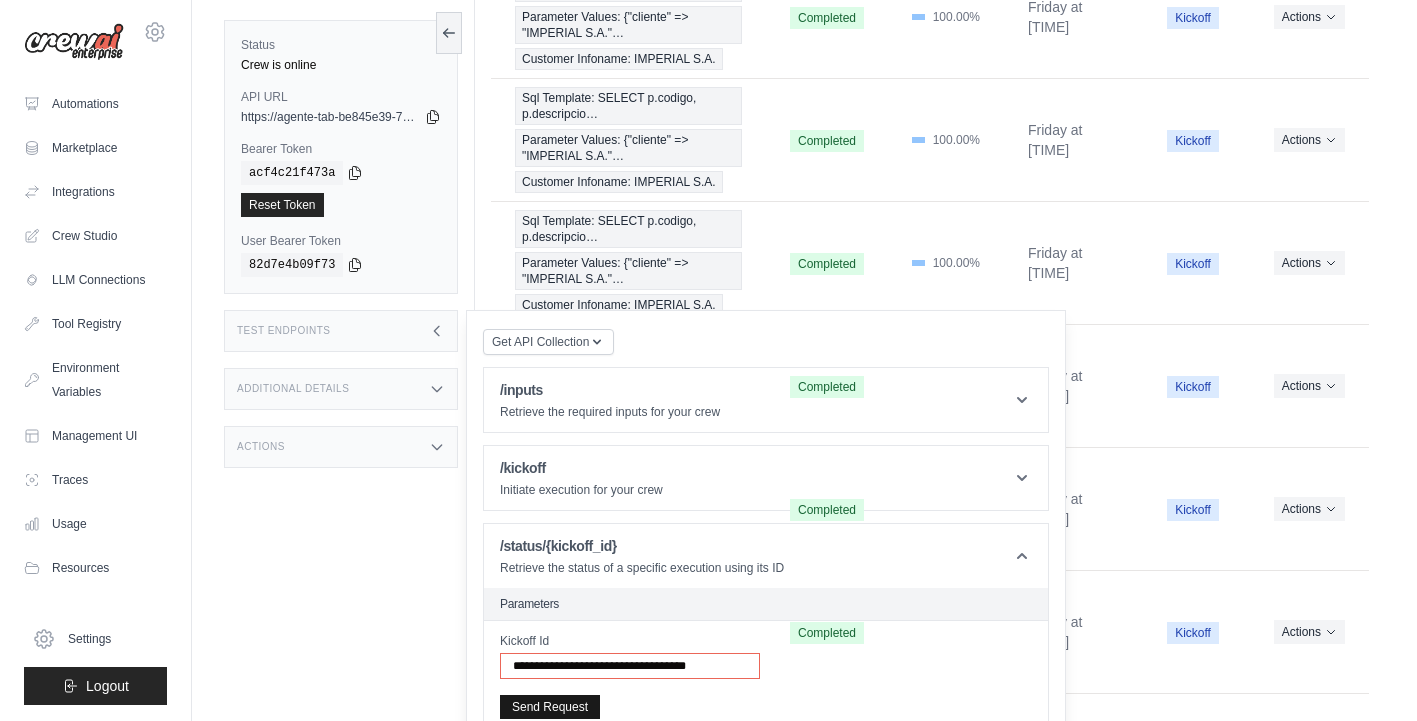 type on "**********" 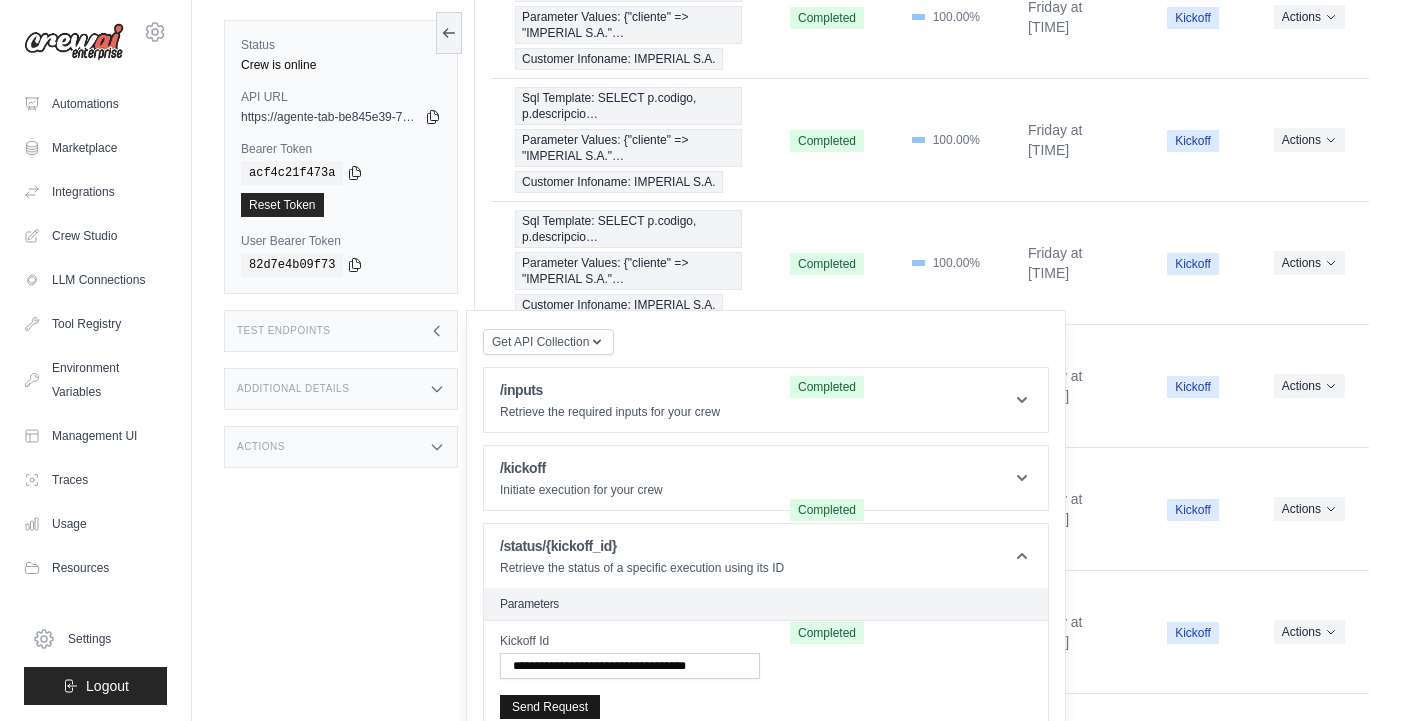 click on "Send Request" at bounding box center [550, 707] 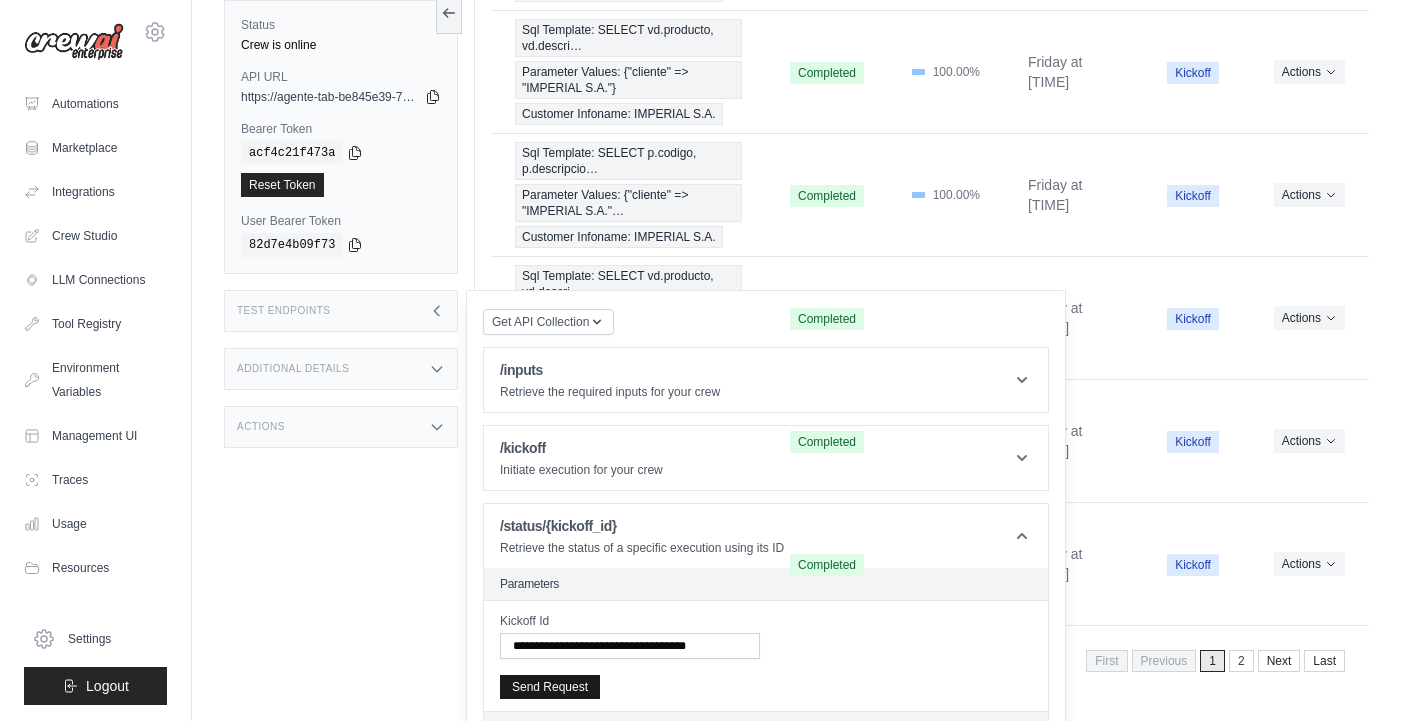 scroll, scrollTop: 943, scrollLeft: 0, axis: vertical 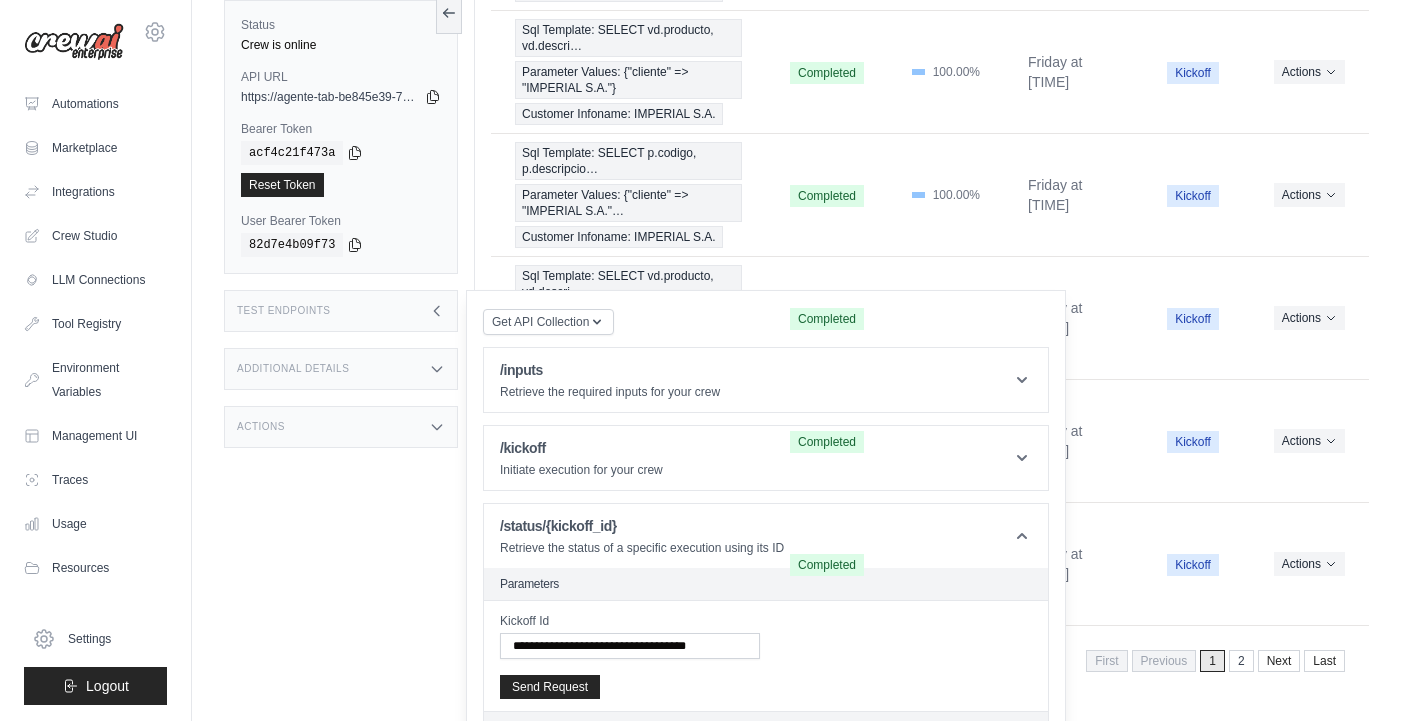 click on "Status
Crew is online
API URL
copied
https://agente-tab-be845e39-741b-4536-b042-c642c945-aa82e948.crewai.com
Bearer Token
copied
acf4c21f473a
Reset Token
User Bearer Token" at bounding box center (349, 340) 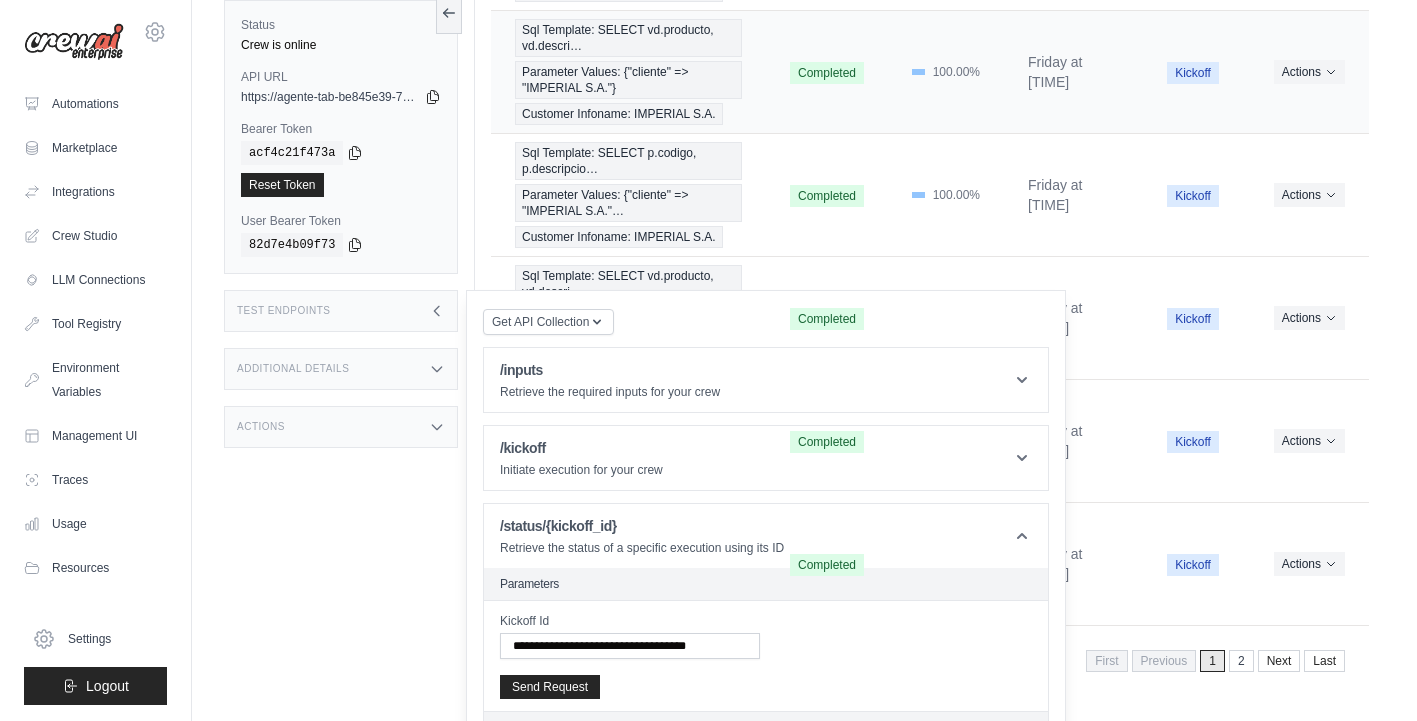 scroll, scrollTop: 943, scrollLeft: 0, axis: vertical 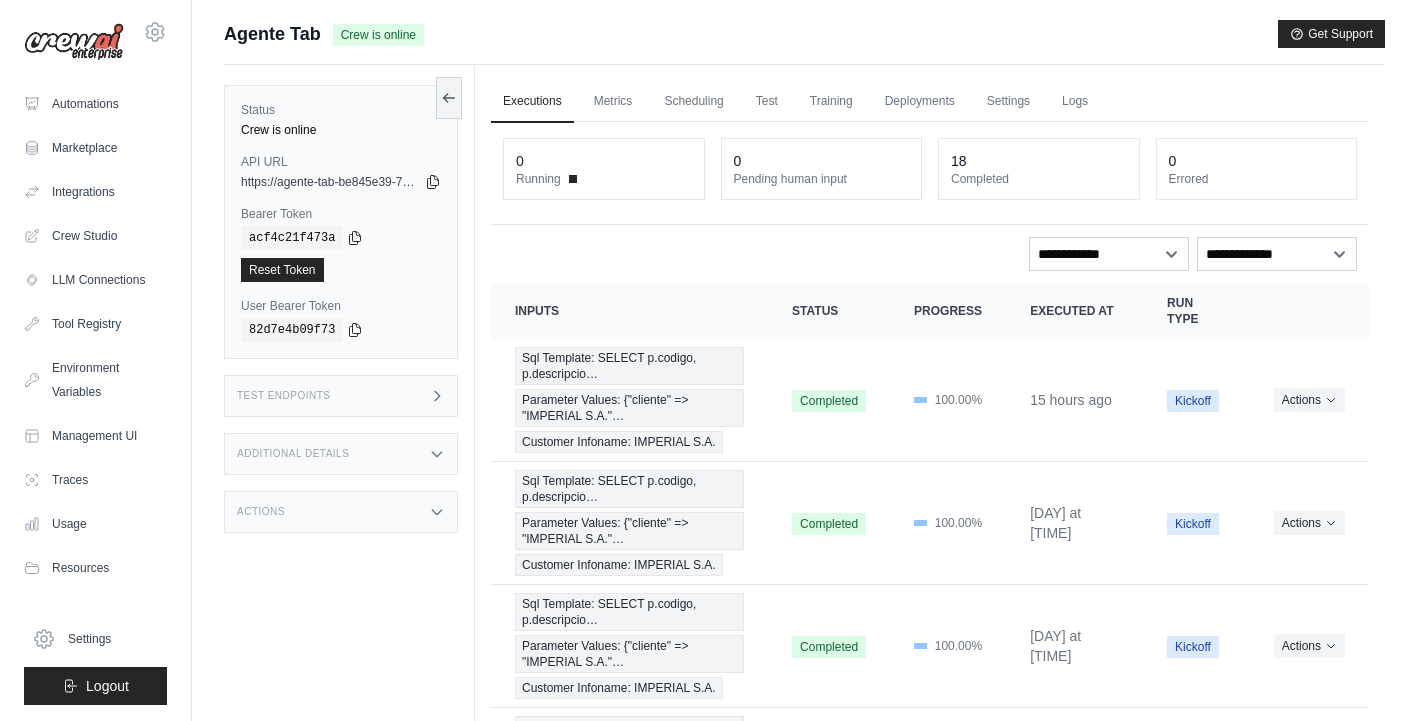 click on "Actions" at bounding box center [341, 512] 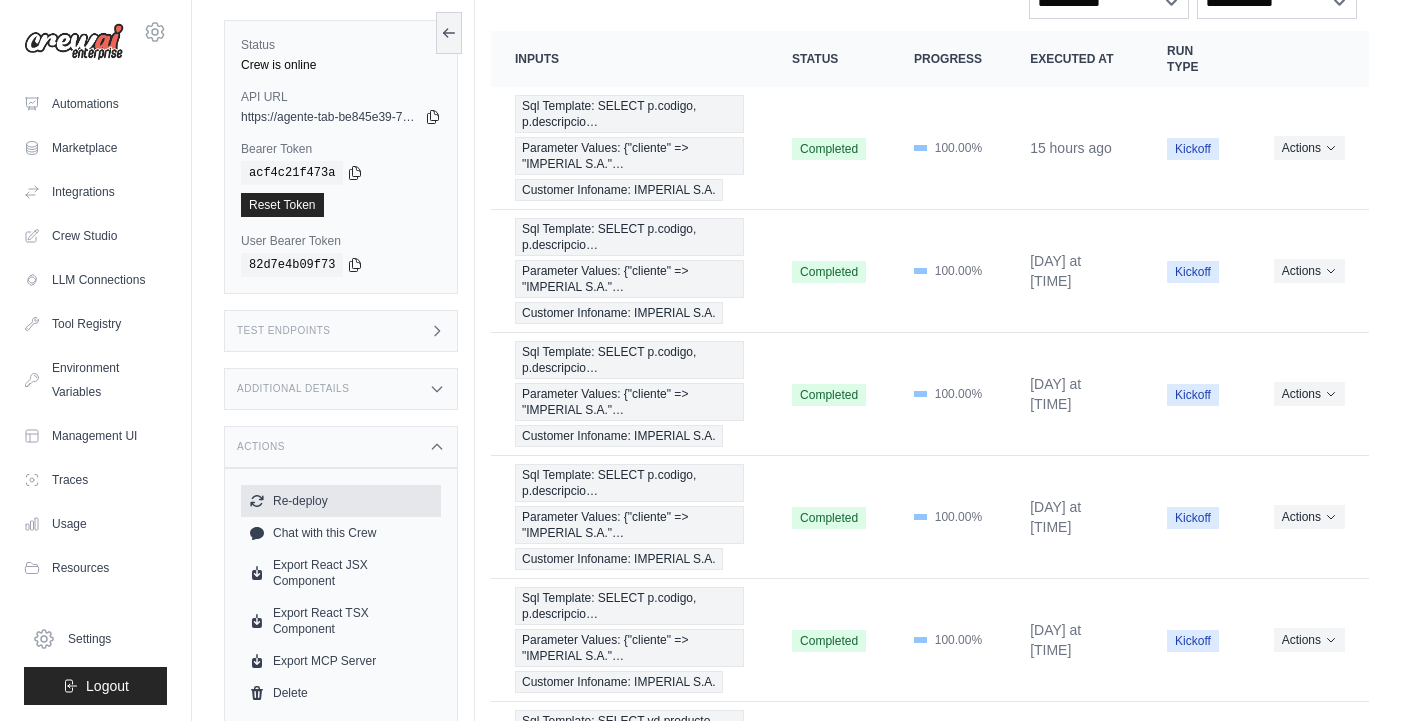 scroll, scrollTop: 253, scrollLeft: 0, axis: vertical 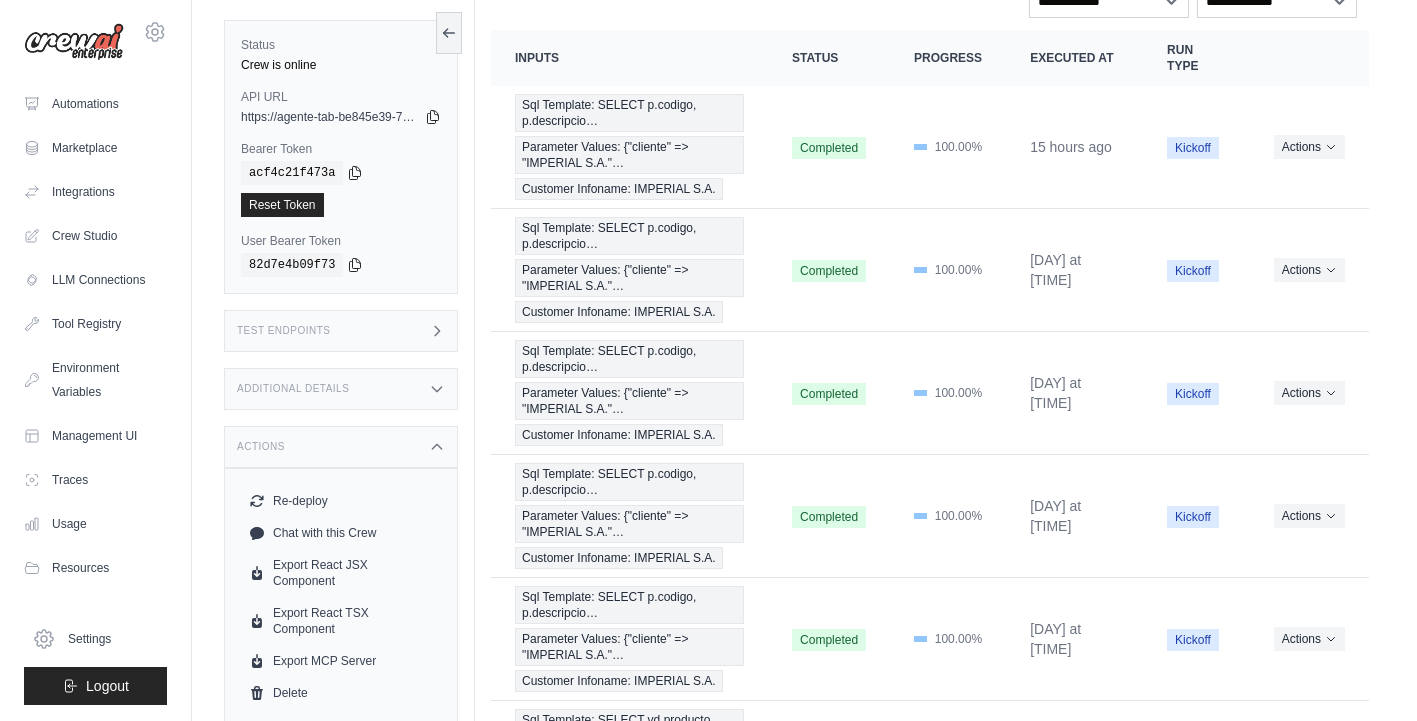 click on "Additional Details" at bounding box center (341, 389) 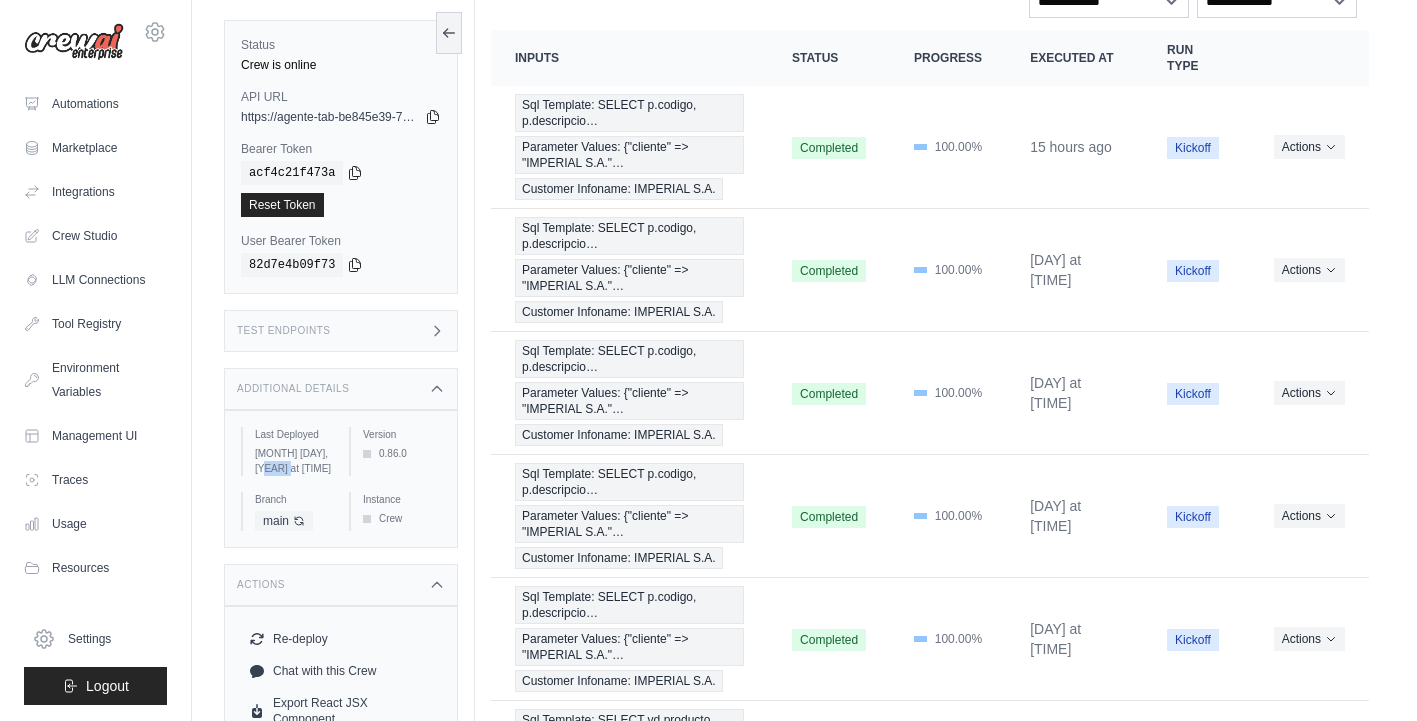 drag, startPoint x: 254, startPoint y: 470, endPoint x: 310, endPoint y: 469, distance: 56.008926 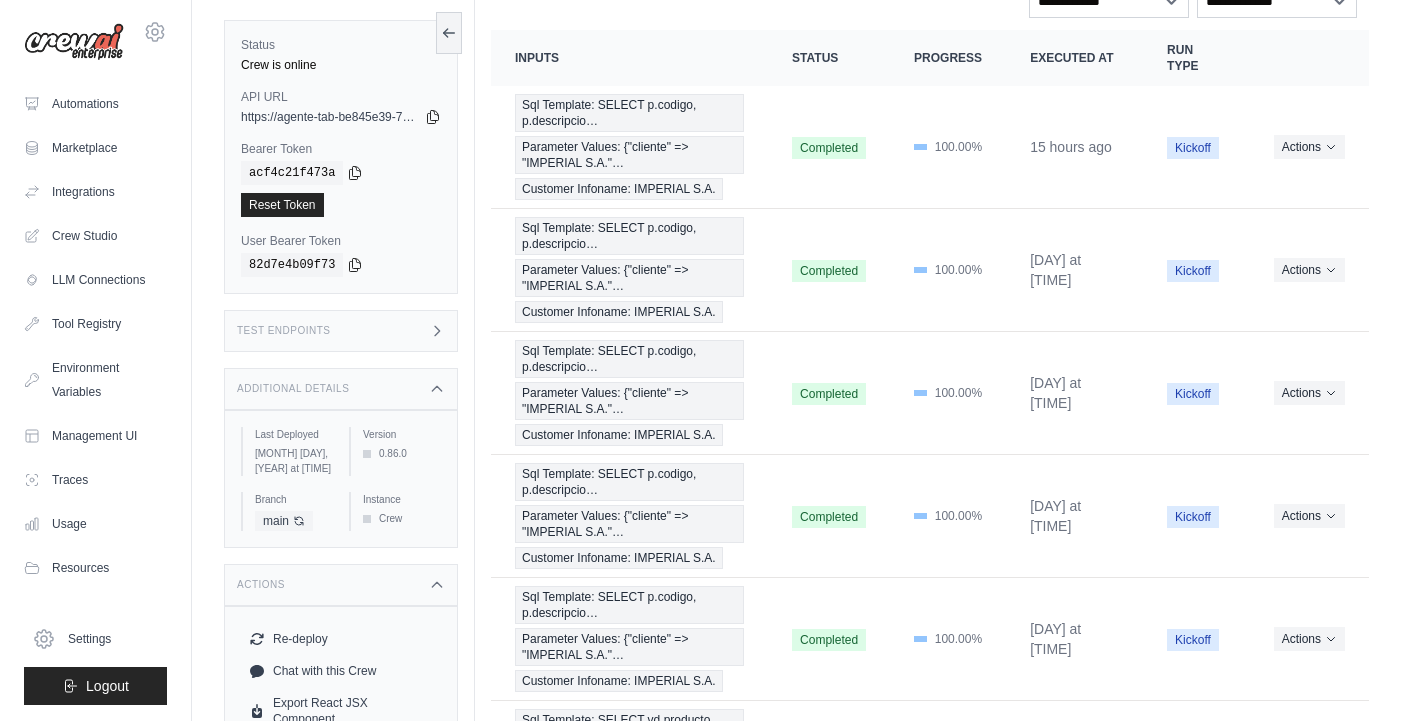 click on "Test Endpoints" at bounding box center [341, 331] 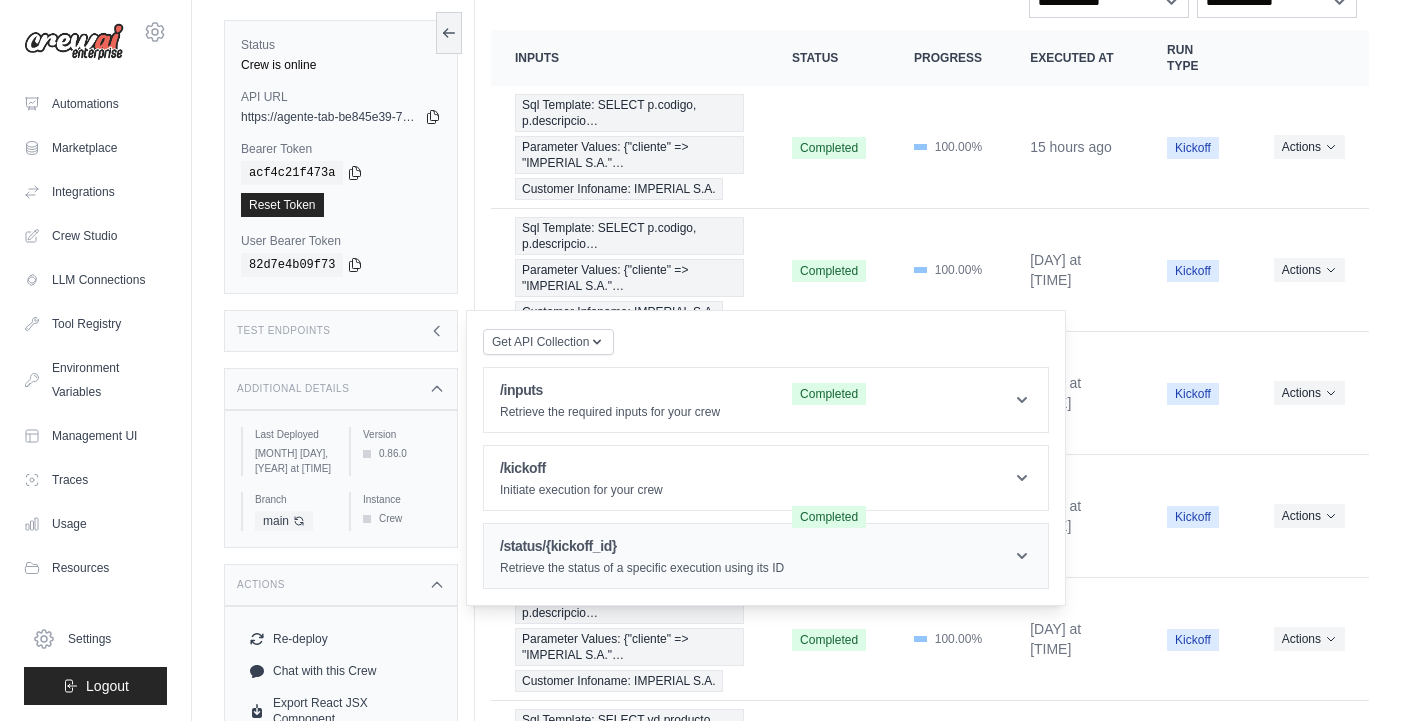 click on "/status/{kickoff_id}
Retrieve the status of a specific execution using its ID" at bounding box center [642, 556] 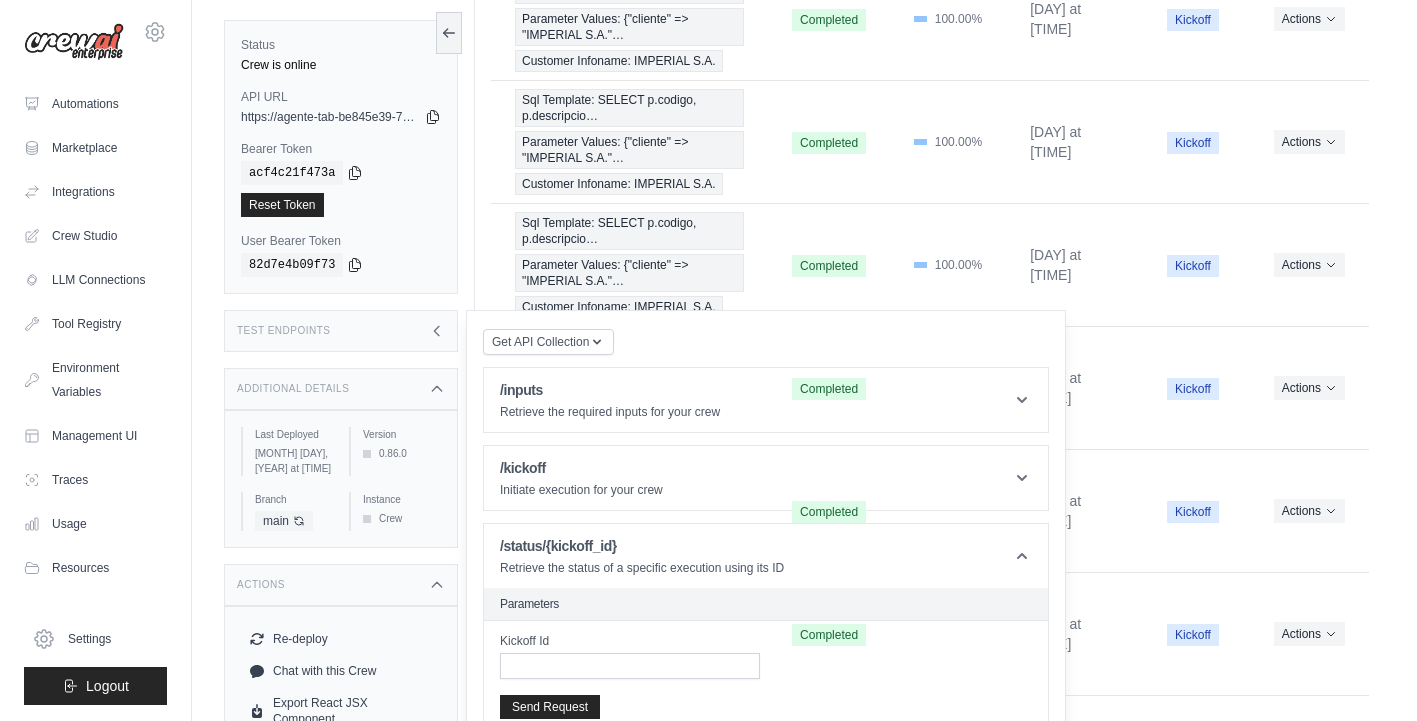 scroll, scrollTop: 515, scrollLeft: 0, axis: vertical 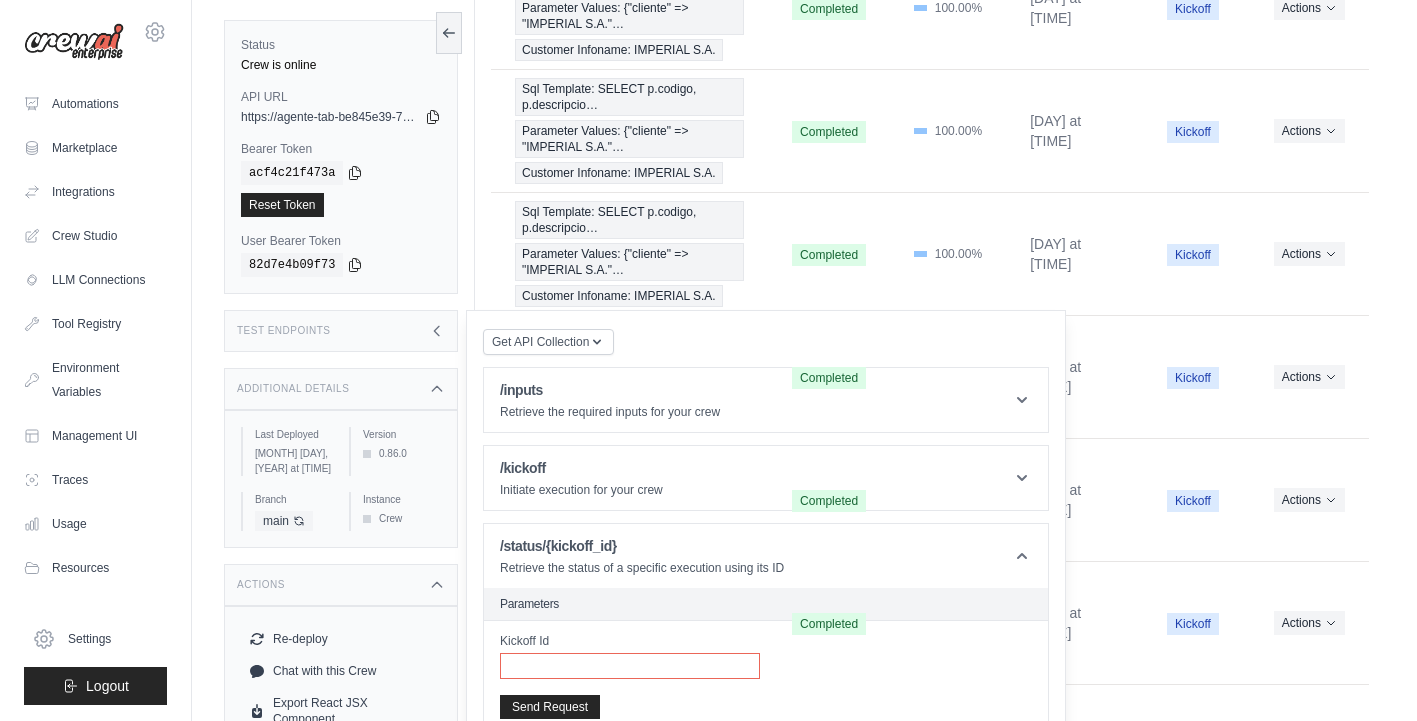 click on "Kickoff Id" at bounding box center [630, 666] 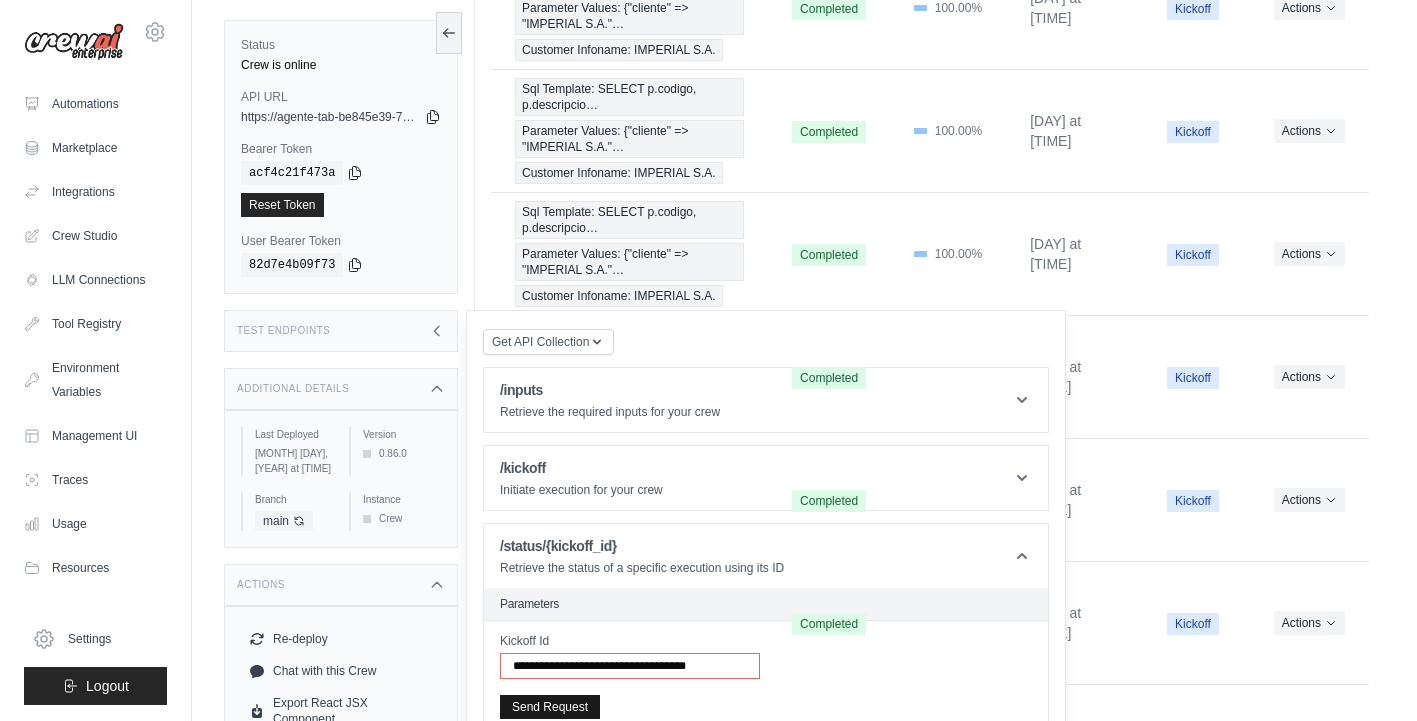 type on "**********" 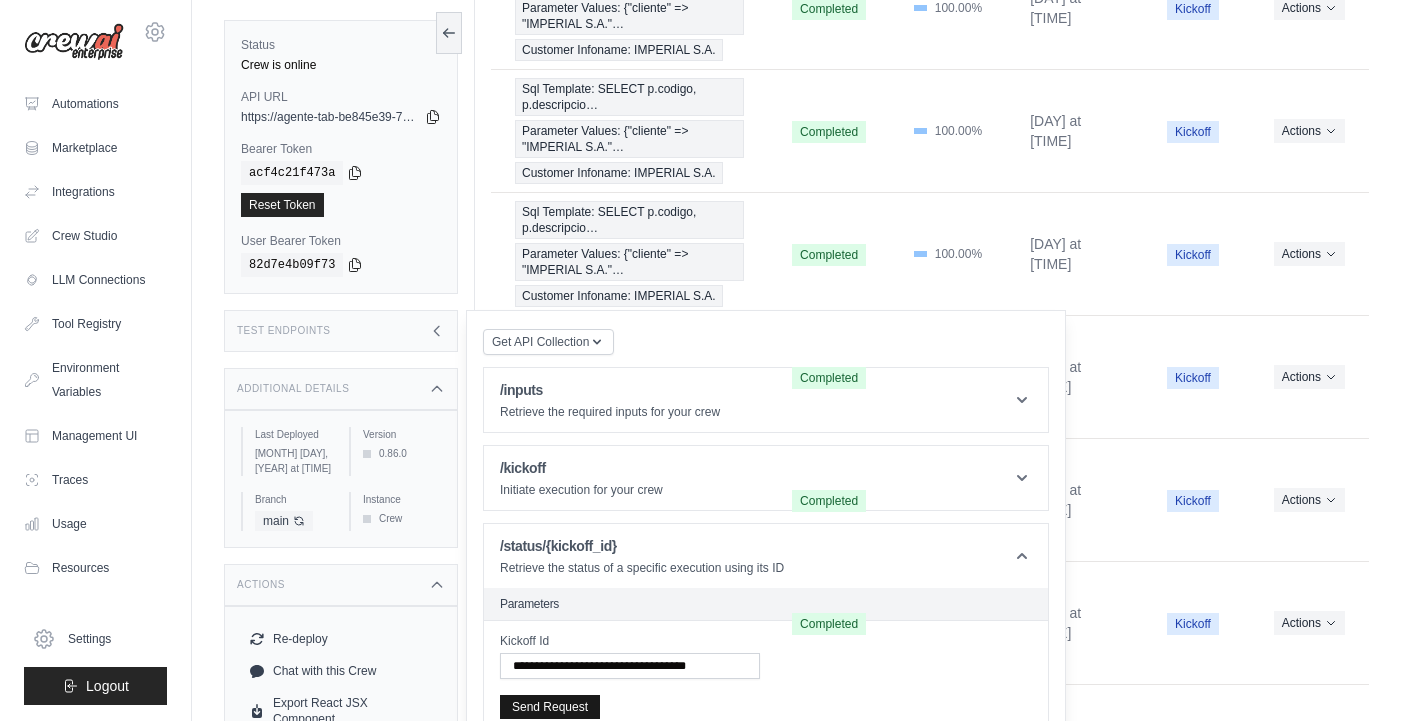 click on "Send Request" at bounding box center (550, 707) 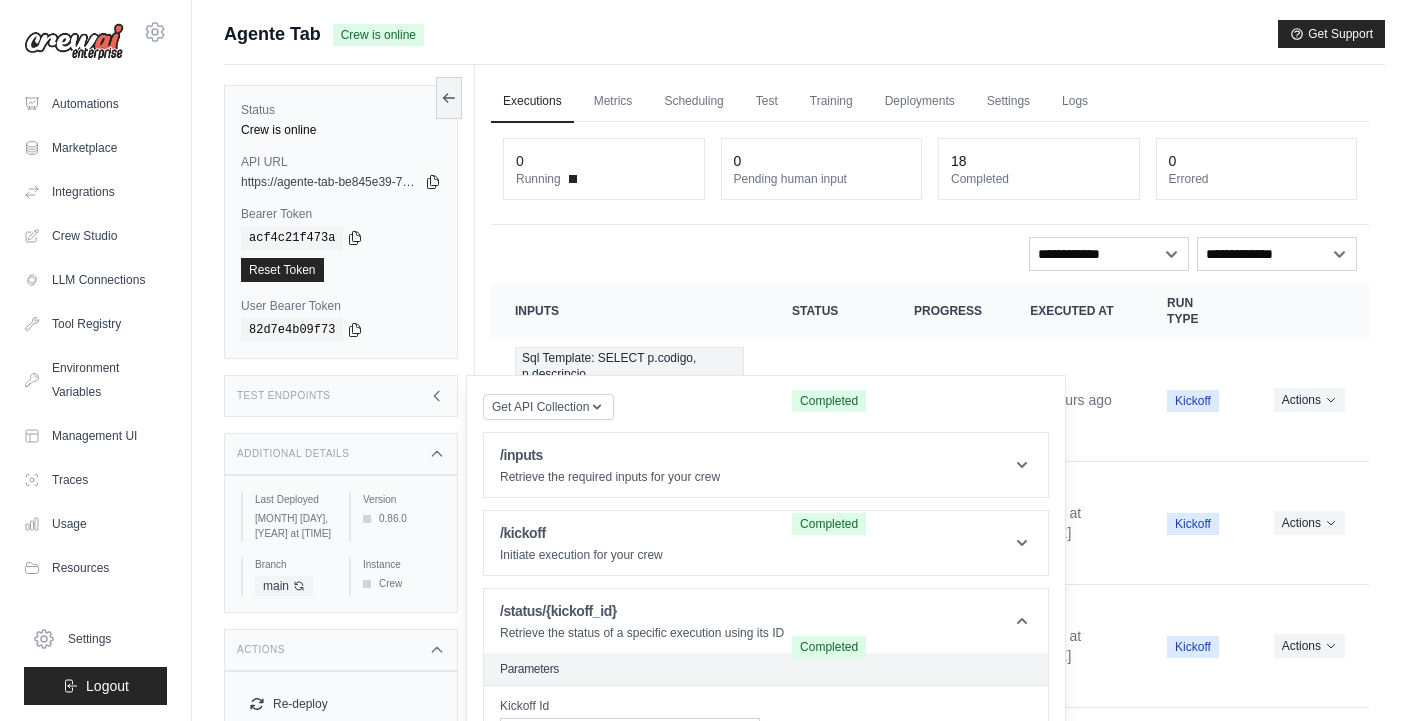 scroll, scrollTop: 0, scrollLeft: 0, axis: both 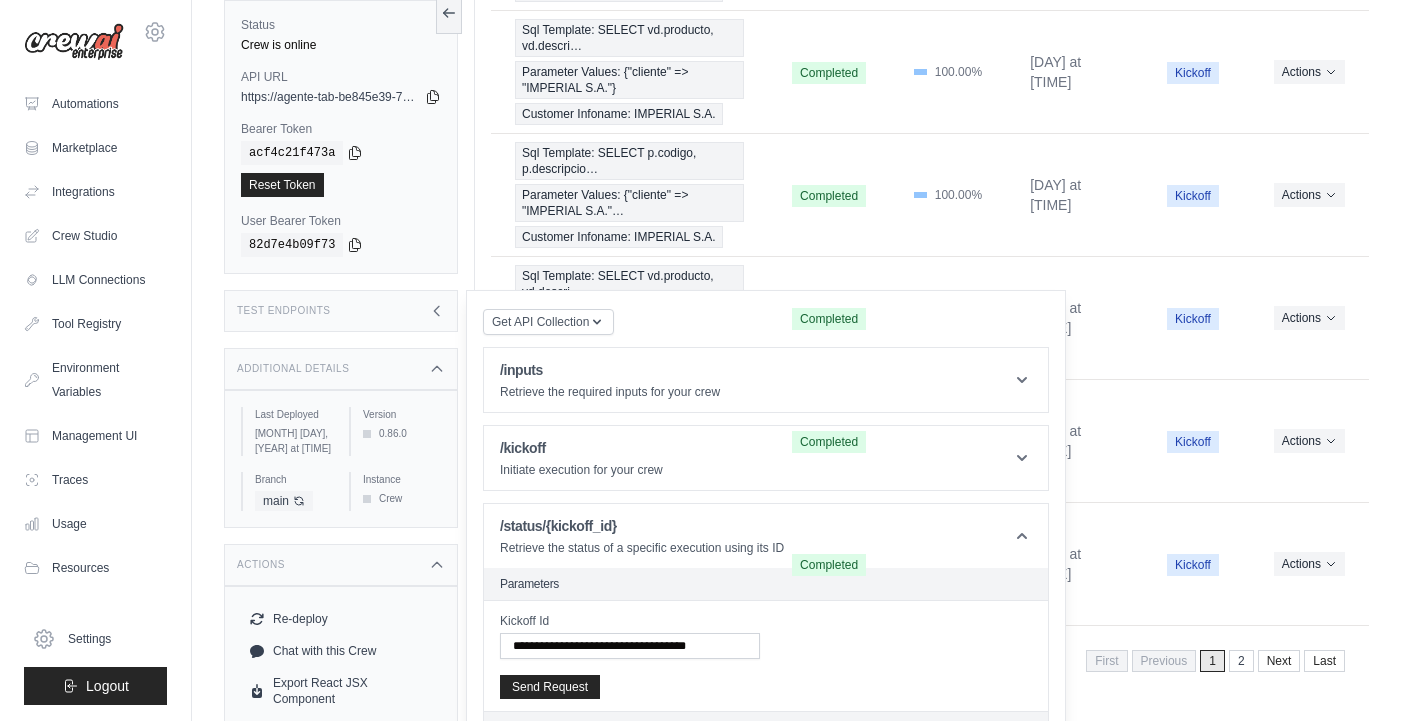 click on "Get API Collection
Postman API Collection
/inputs
Retrieve the required inputs for your crew
Parameters
Send Request
Response
Waiting for request...
/kickoff
Initiate execution for your crew
Parameters
{" at bounding box center (766, 586) 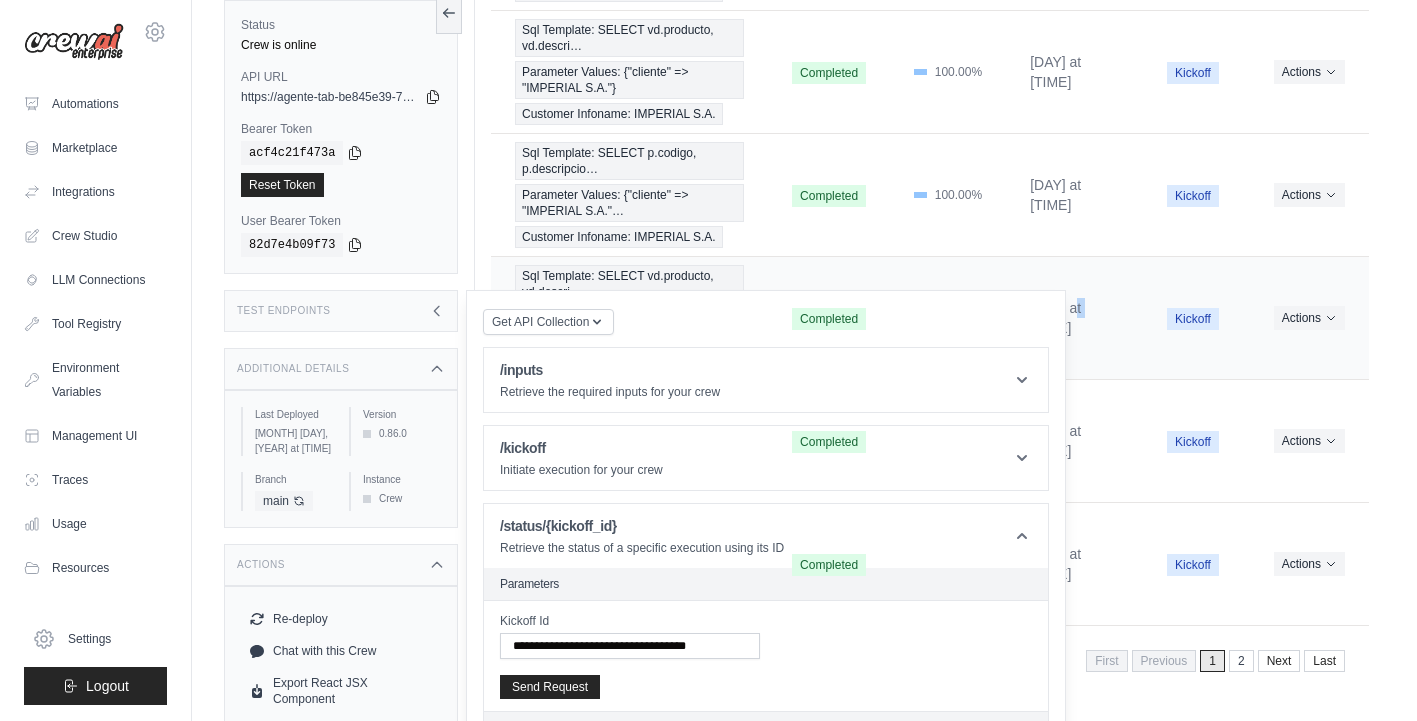 drag, startPoint x: 1100, startPoint y: 310, endPoint x: 1072, endPoint y: 308, distance: 28.071337 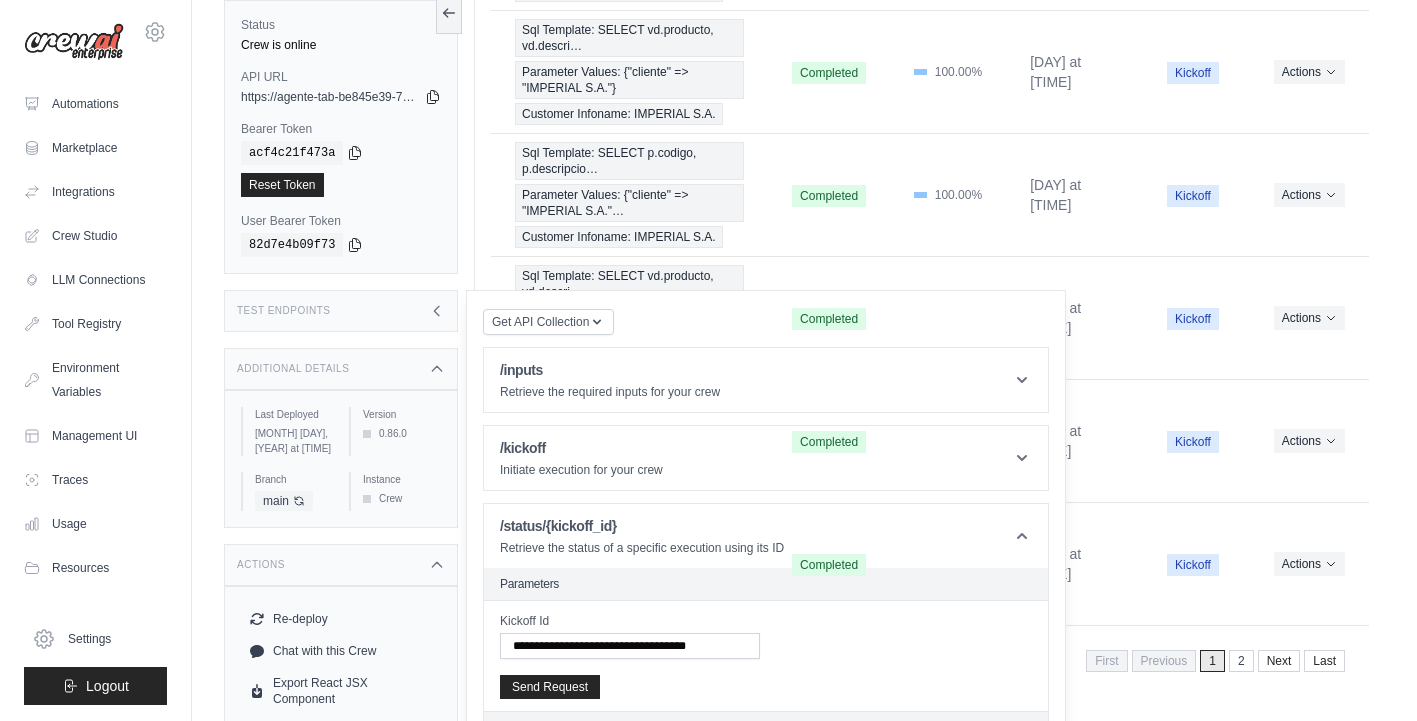 click on "Status
Crew is online
API URL
copied
https://agente-tab-be845e39-741b-4536-b042-c642c945-aa82e948.crewai.com
Bearer Token
copied
acf4c21f473a
Reset Token
User Bearer Token" at bounding box center [349, 340] 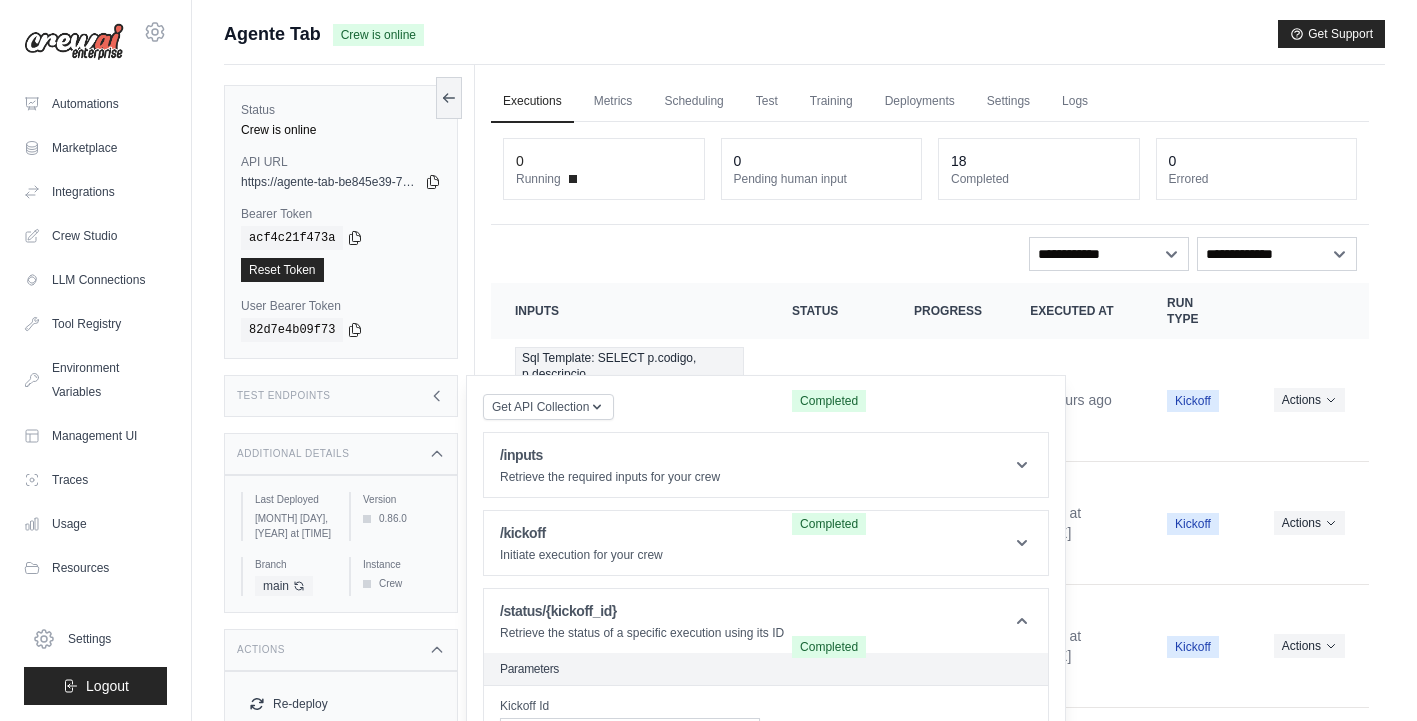 scroll, scrollTop: 0, scrollLeft: 0, axis: both 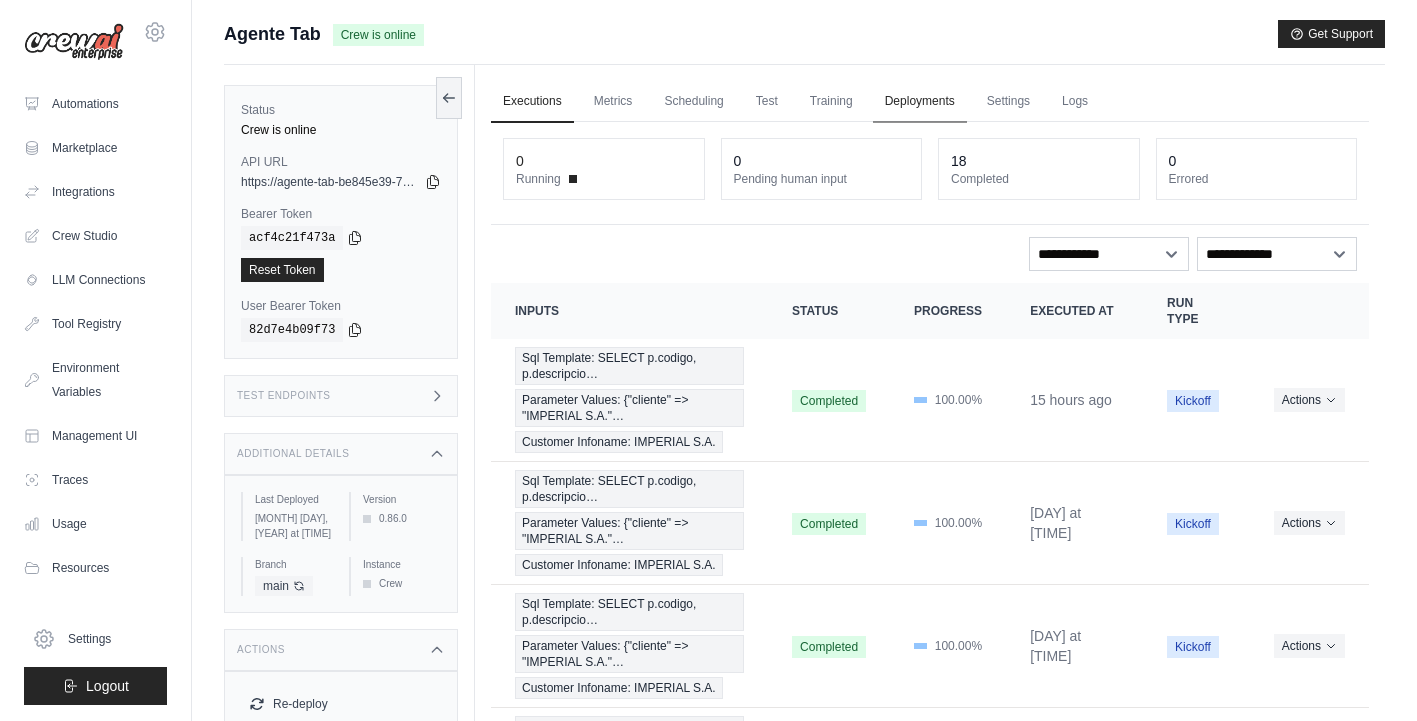 click on "Deployments" at bounding box center (920, 102) 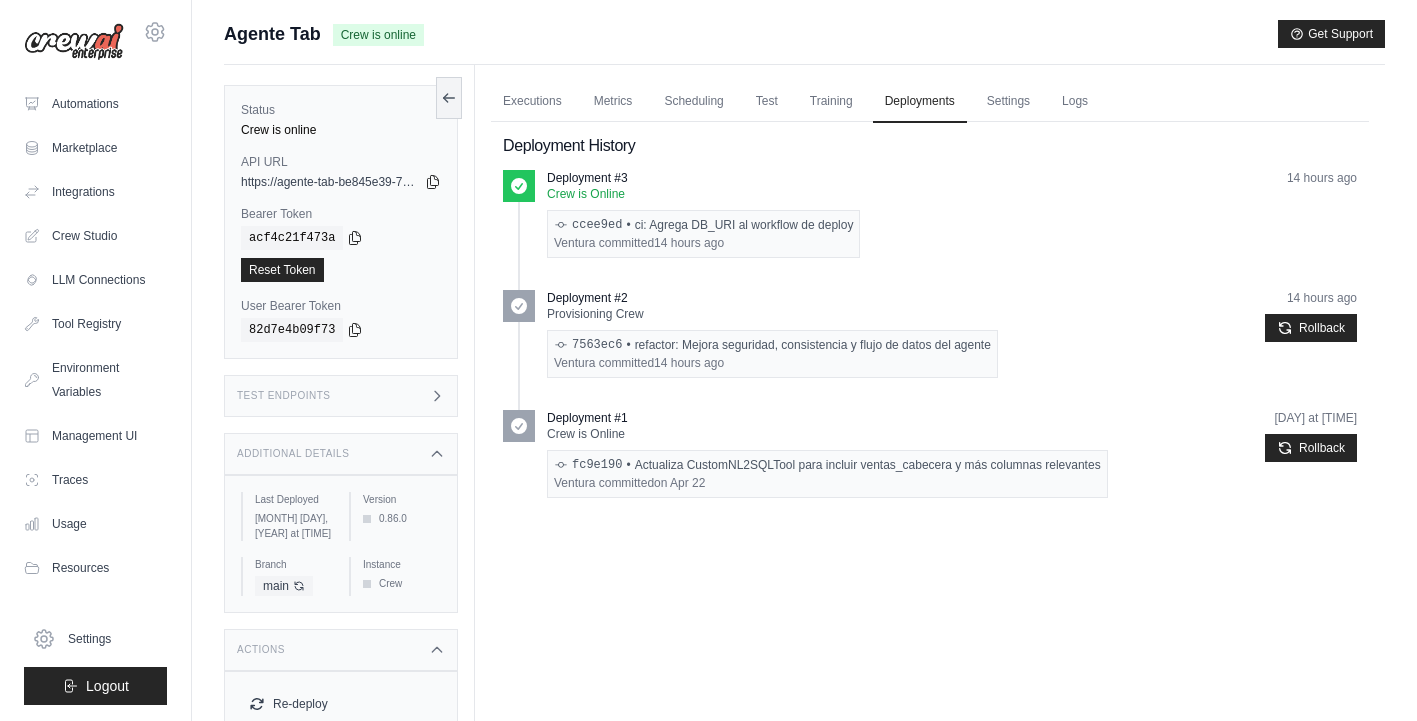 scroll, scrollTop: 0, scrollLeft: 0, axis: both 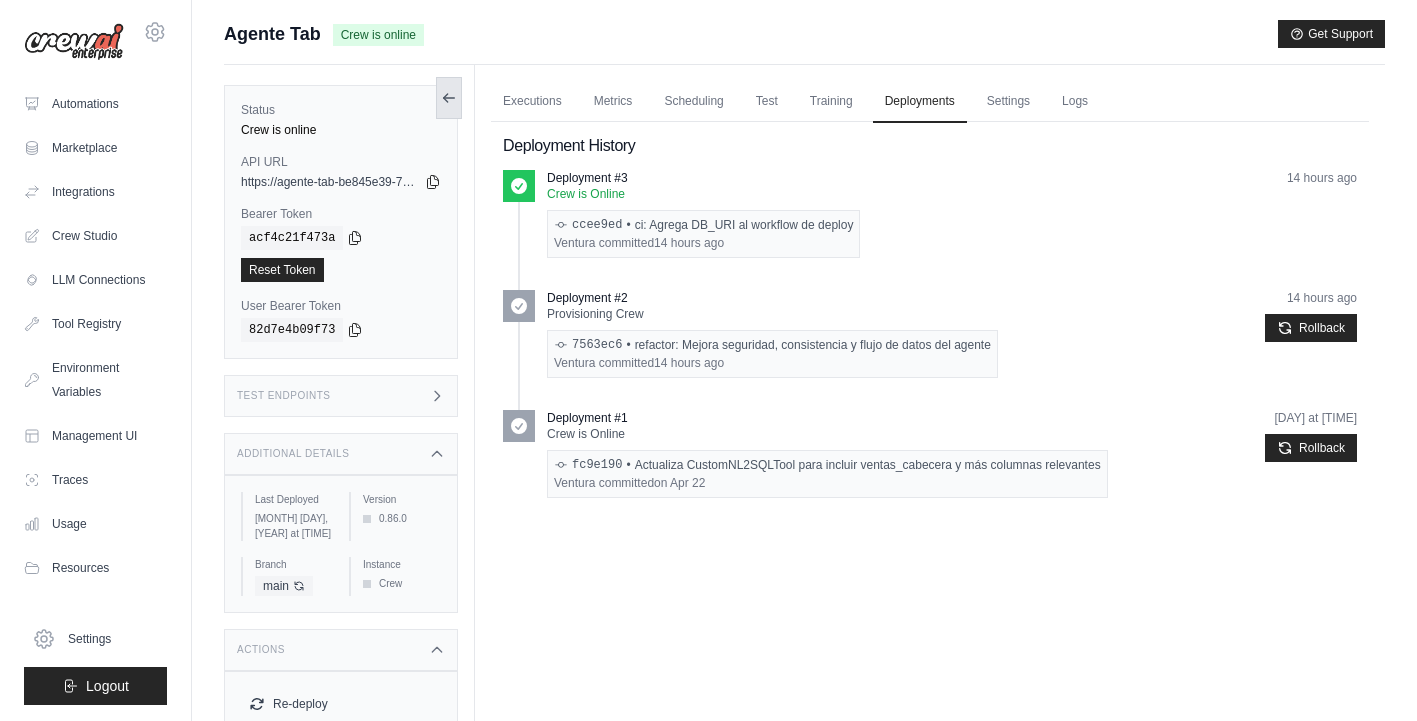 click 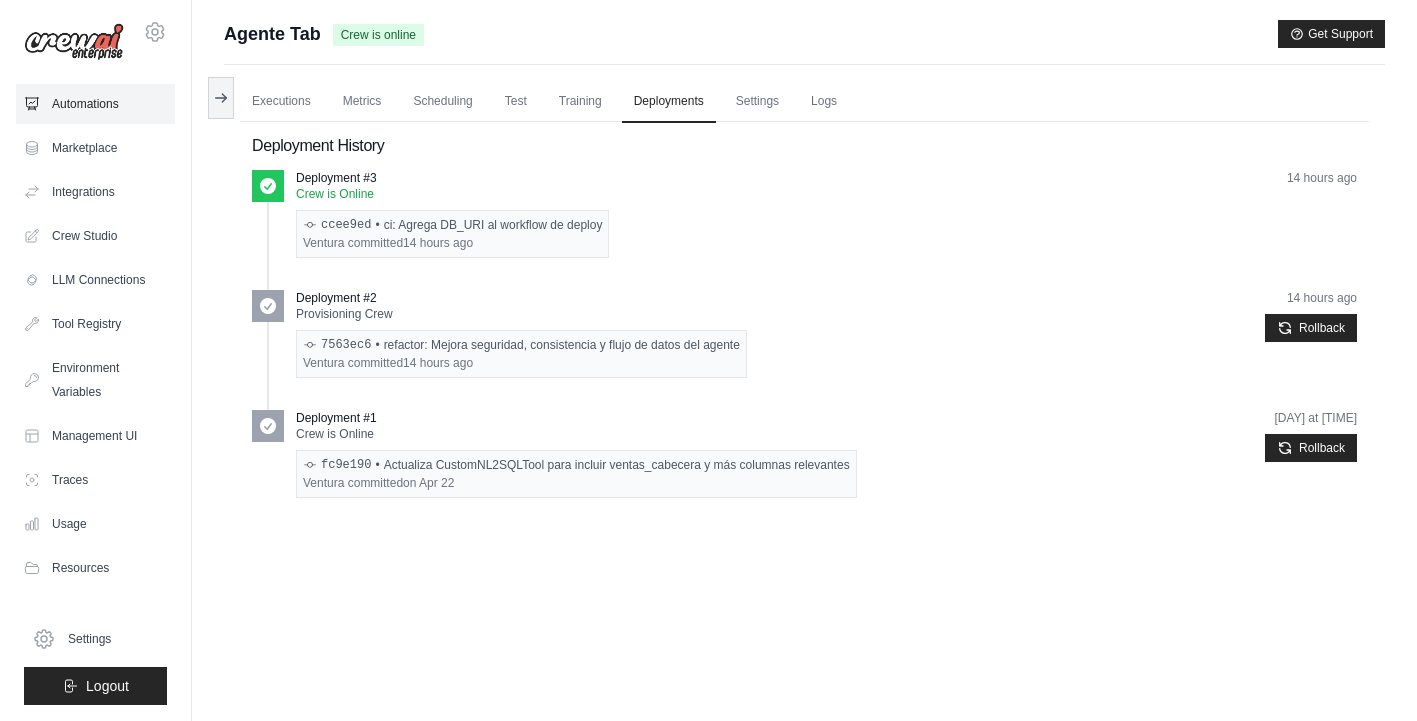 scroll, scrollTop: 0, scrollLeft: 0, axis: both 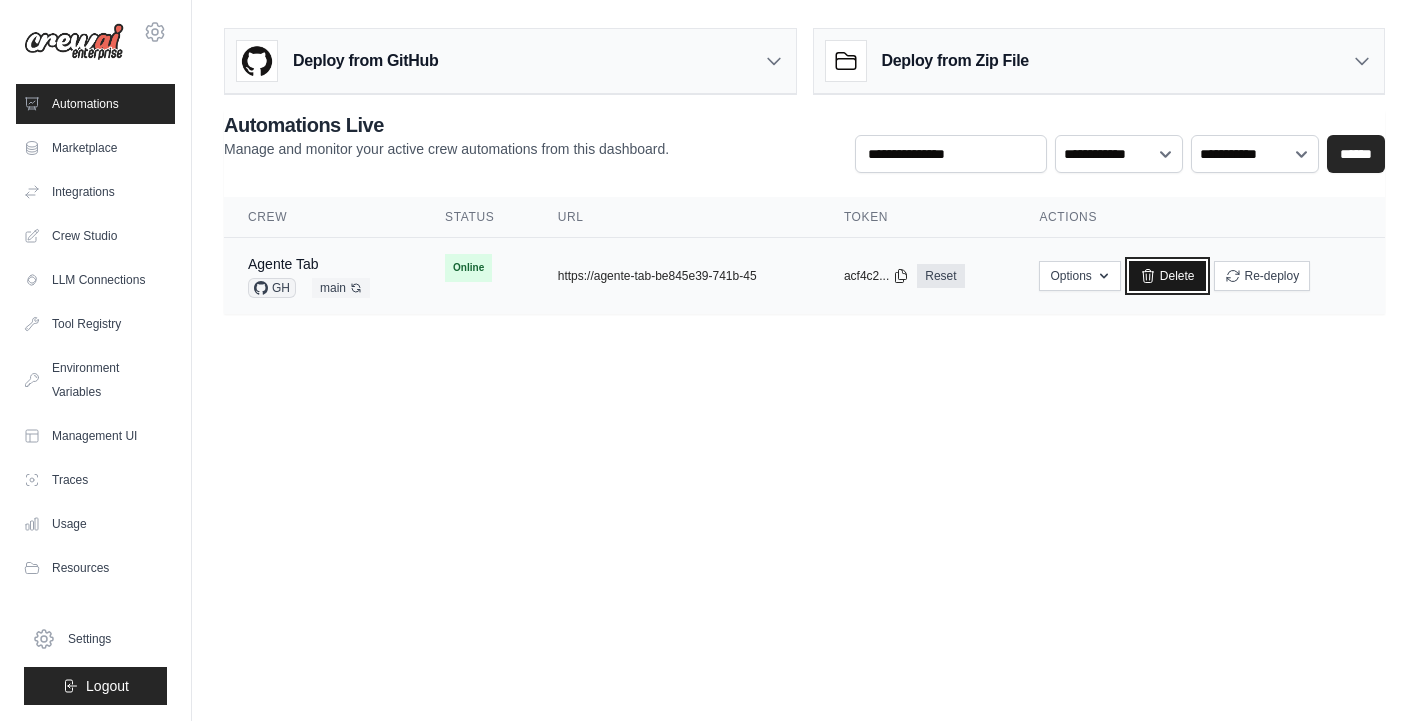 click on "Delete" at bounding box center [1167, 276] 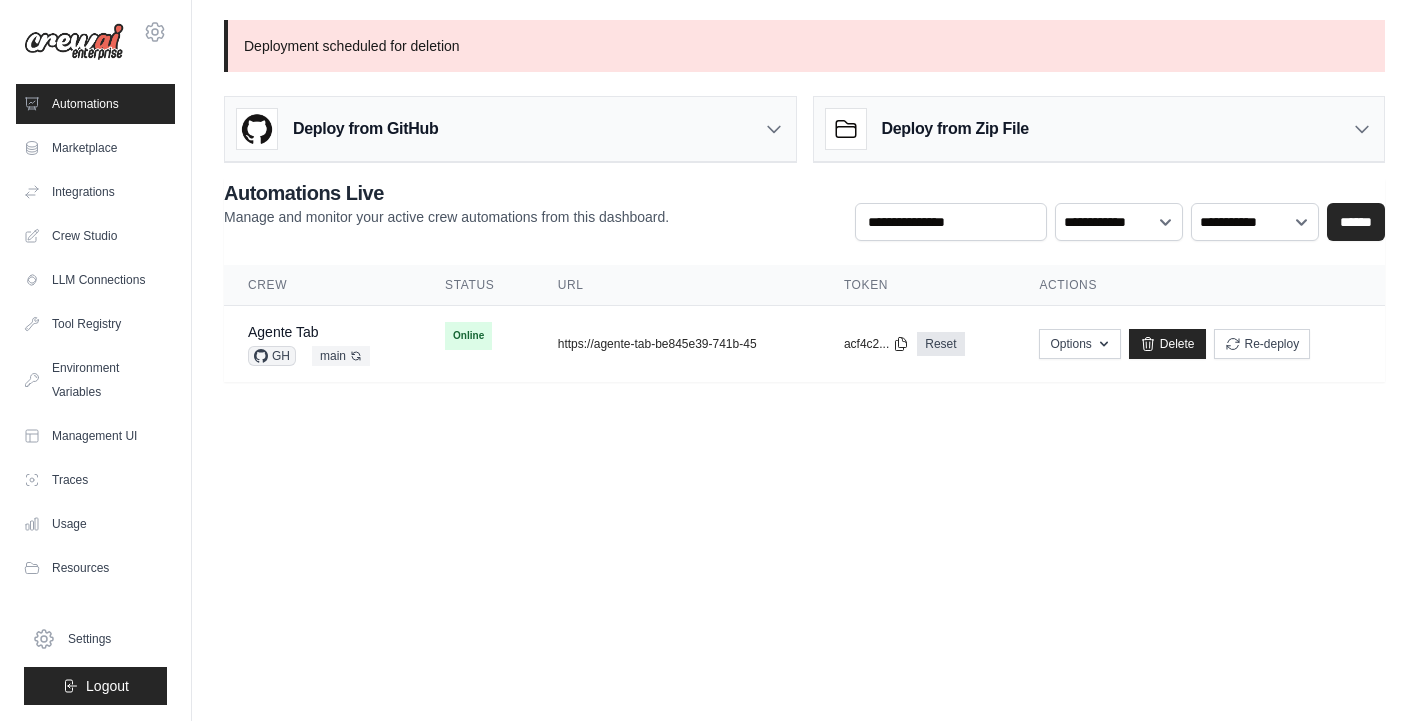 scroll, scrollTop: 0, scrollLeft: 0, axis: both 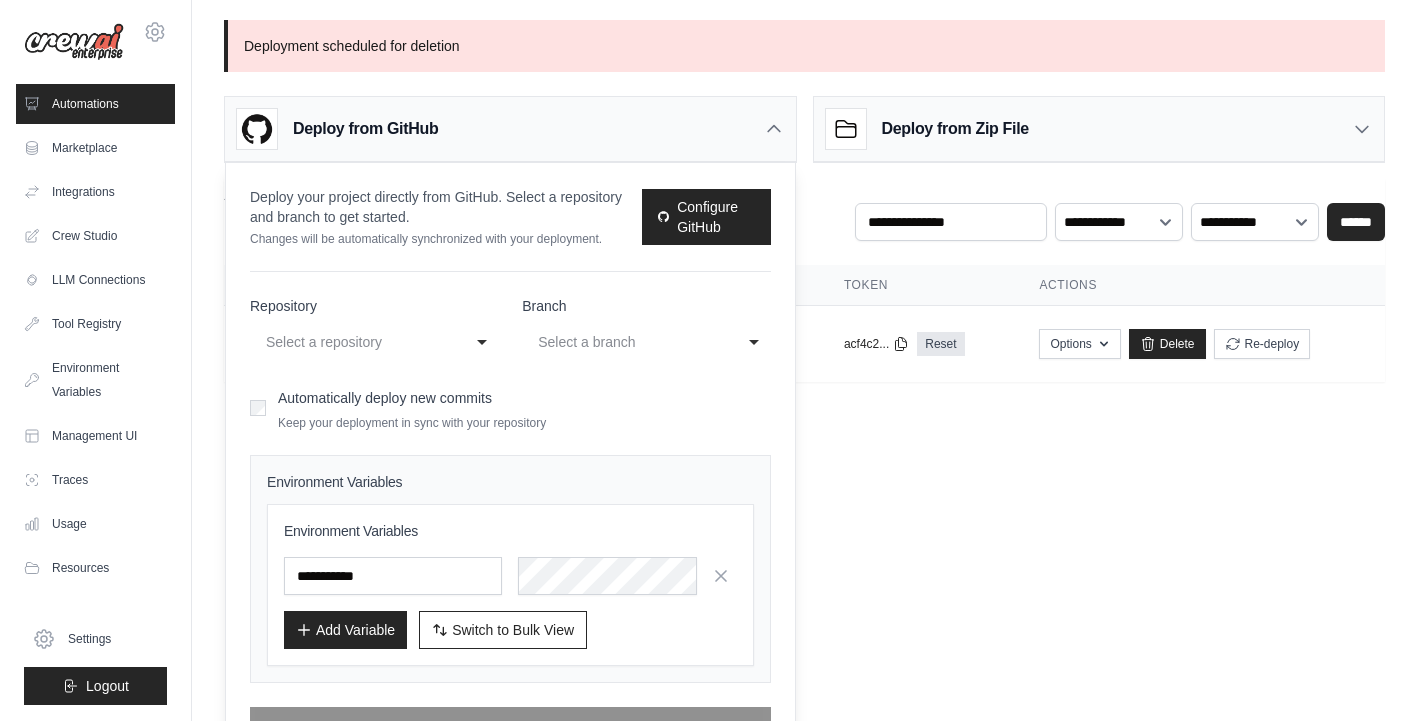 click on "**********" at bounding box center [374, 342] 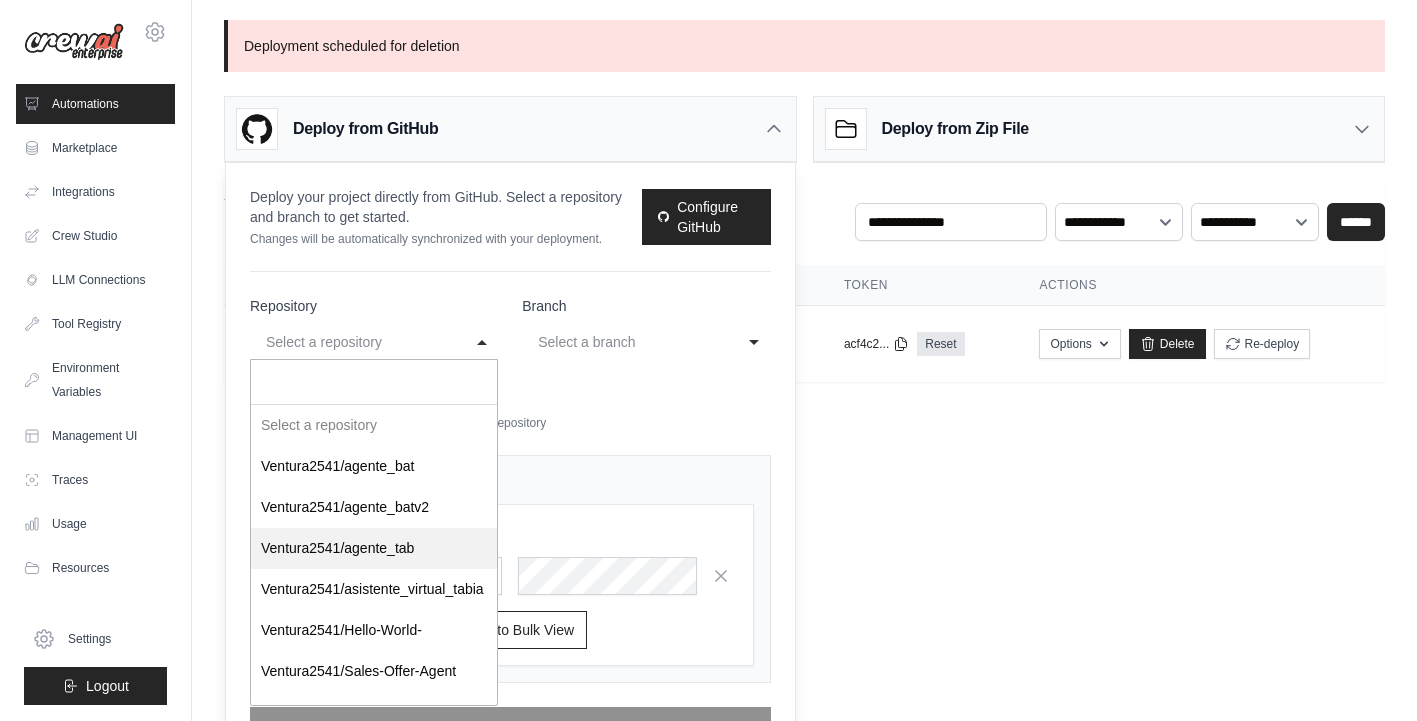 select on "*********" 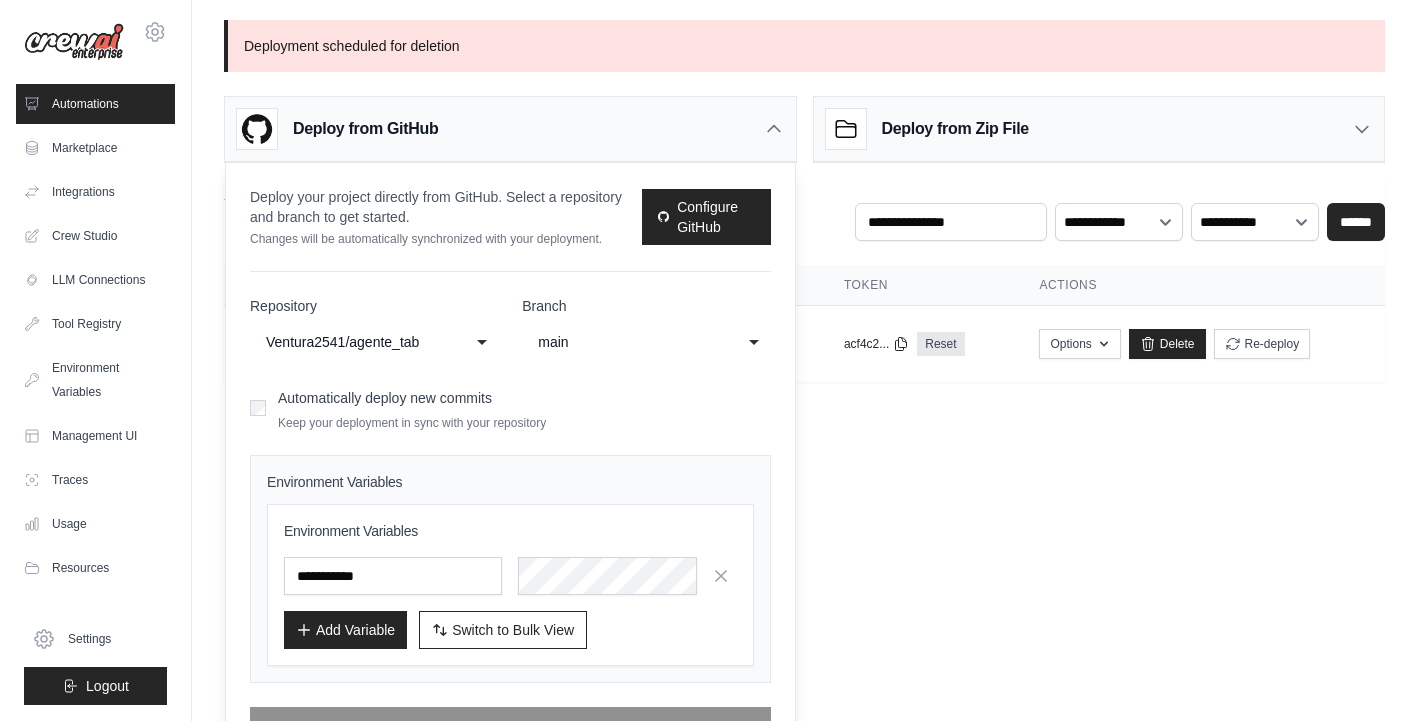 select on "****" 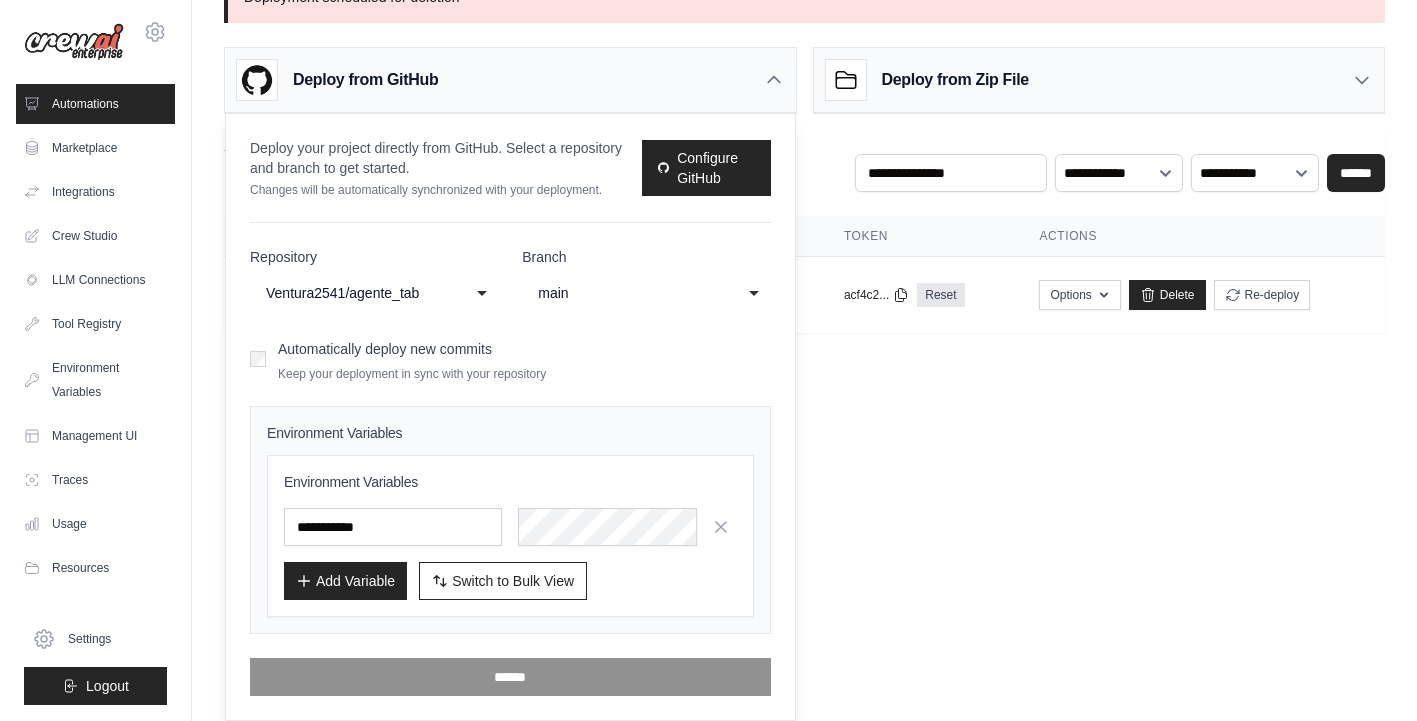 scroll, scrollTop: 49, scrollLeft: 0, axis: vertical 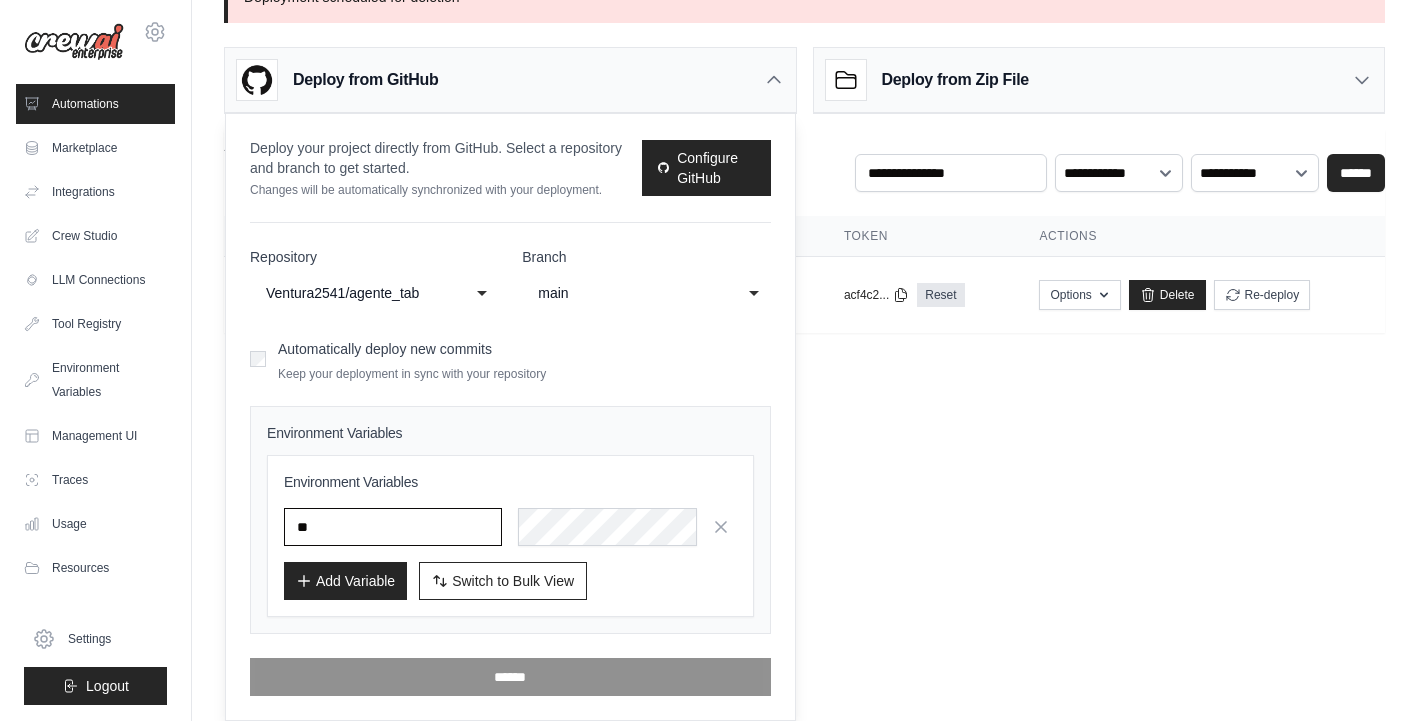 type on "*" 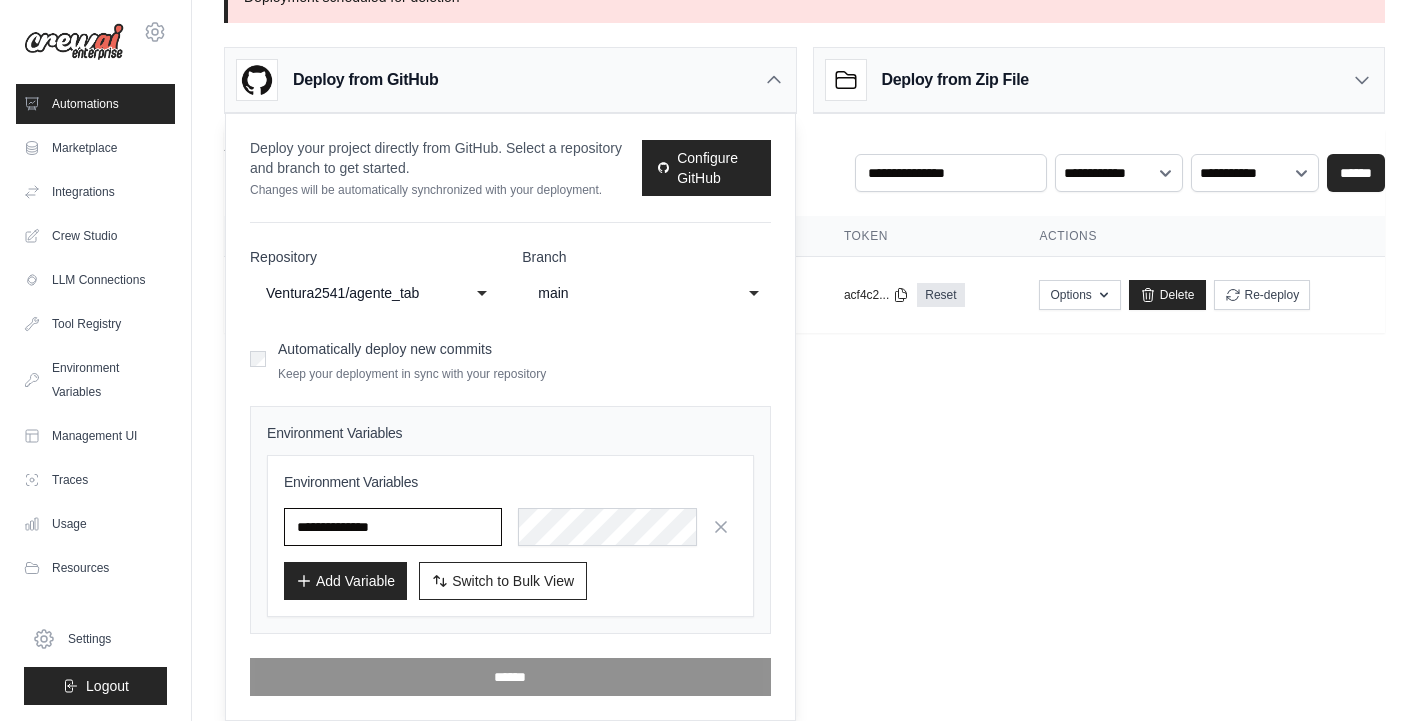type on "**********" 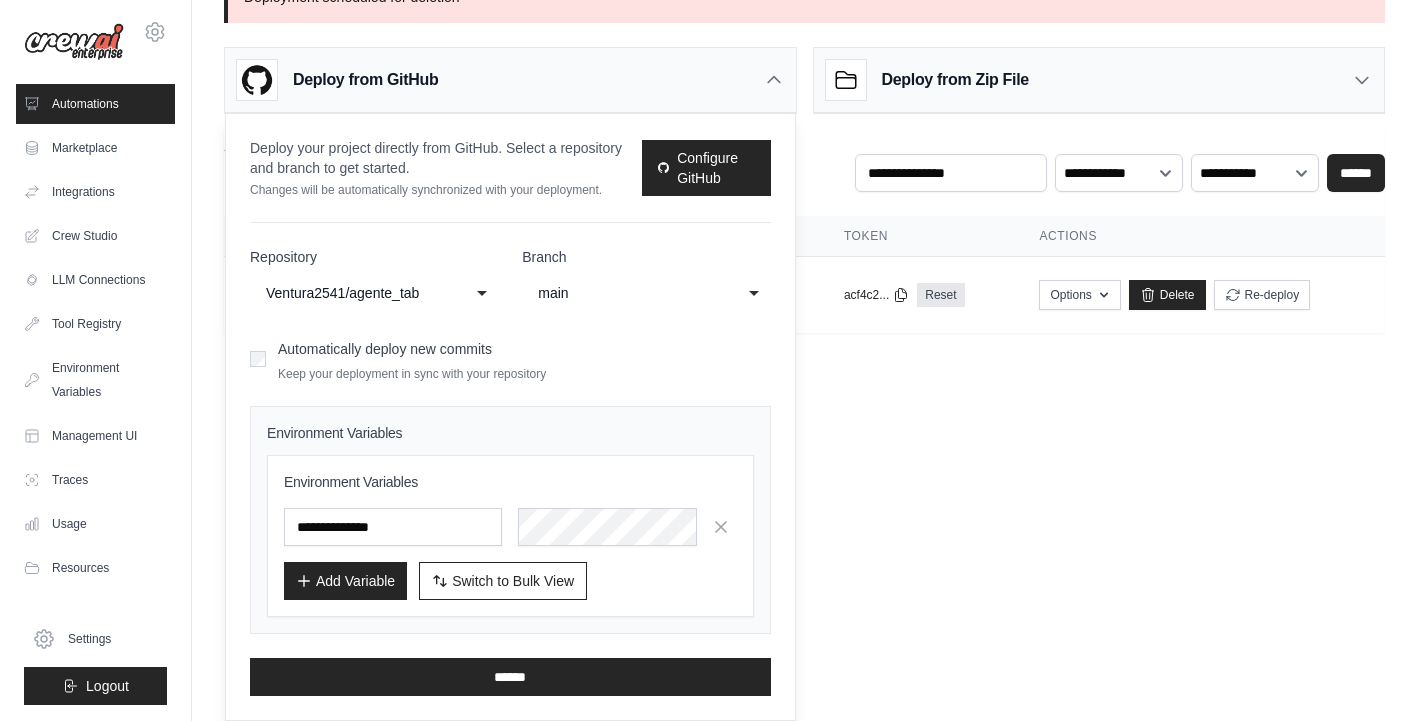 click on "Add Variable
Switch to Bulk View
Switch to Table View" at bounding box center (510, 581) 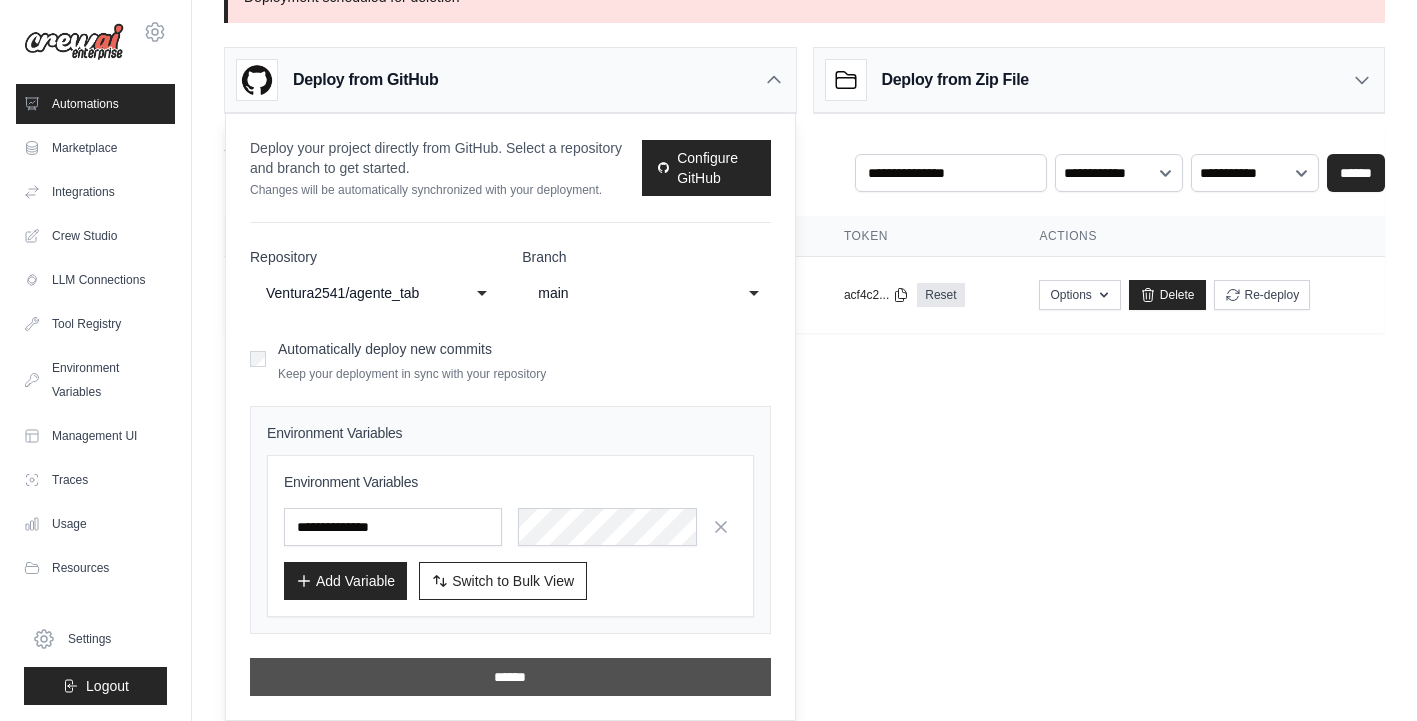 scroll, scrollTop: 49, scrollLeft: 0, axis: vertical 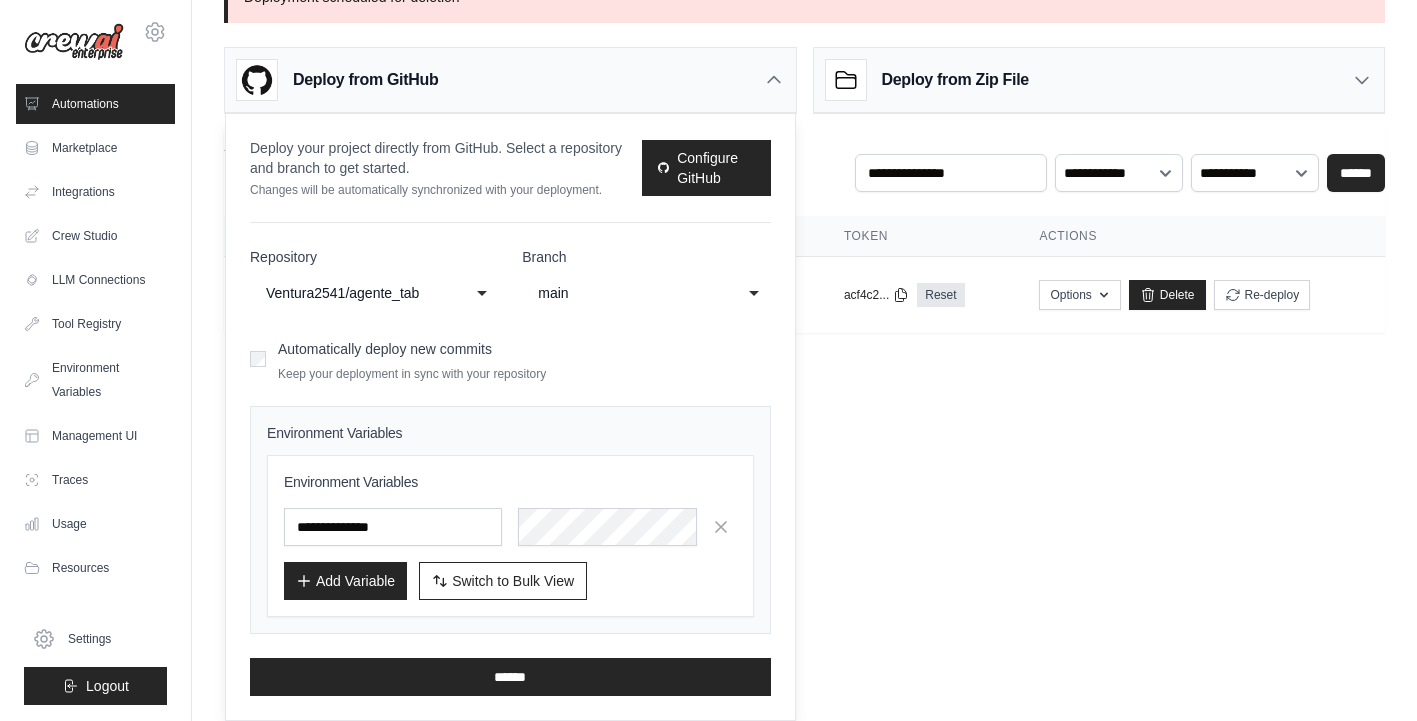 click on "Add Variable" at bounding box center (345, 581) 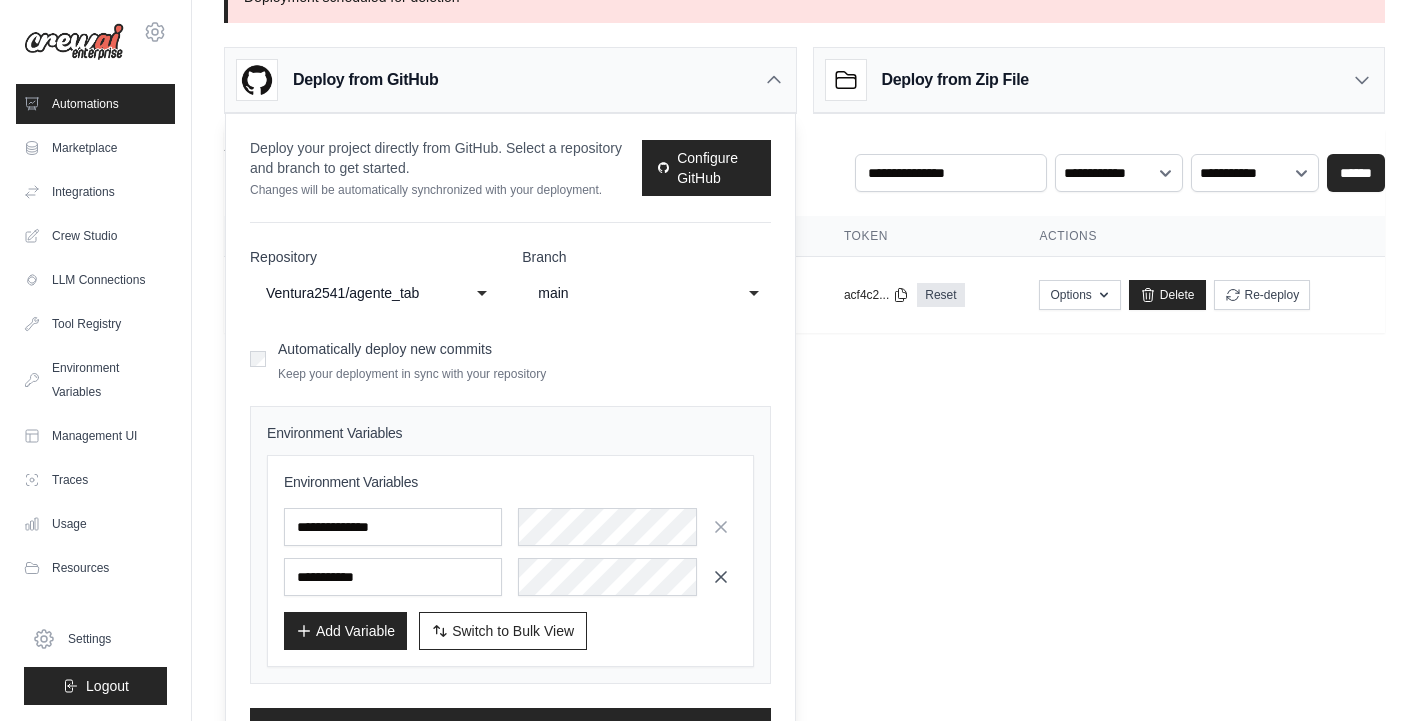 click 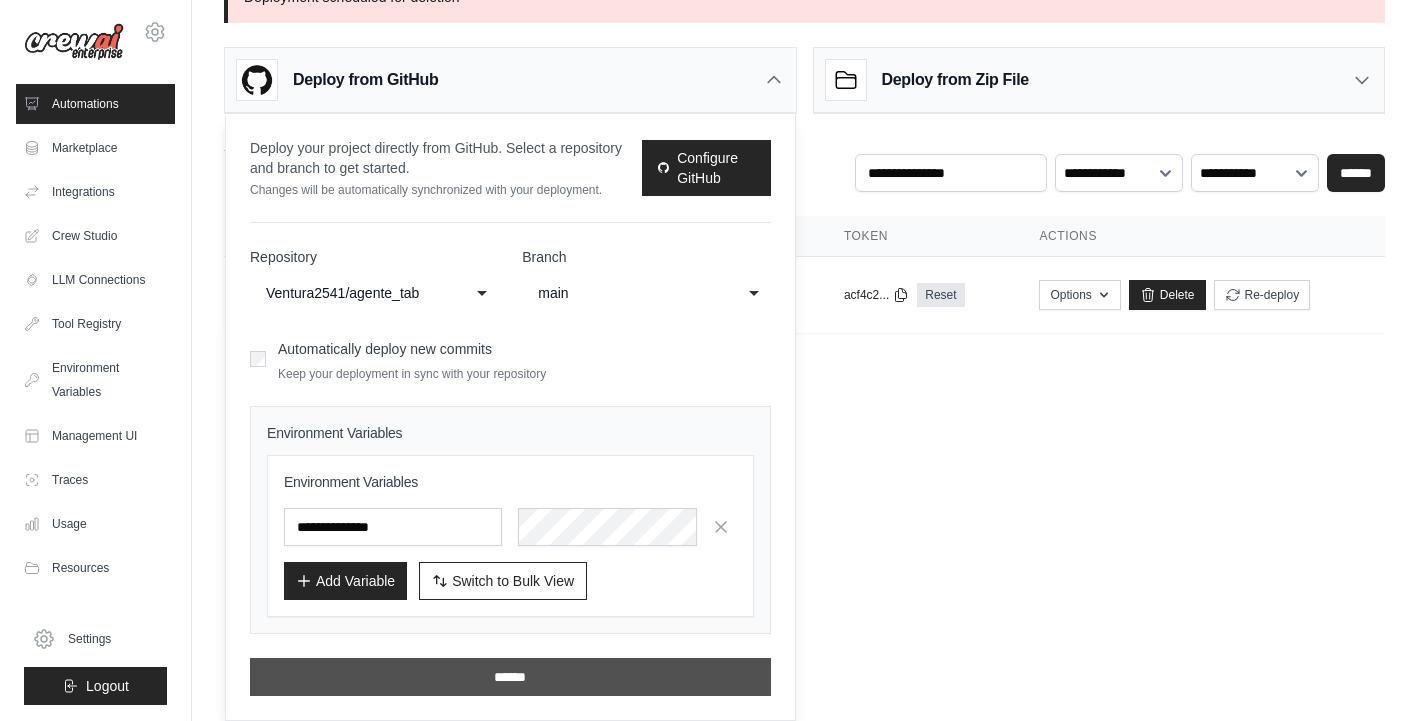 click on "******" at bounding box center [510, 677] 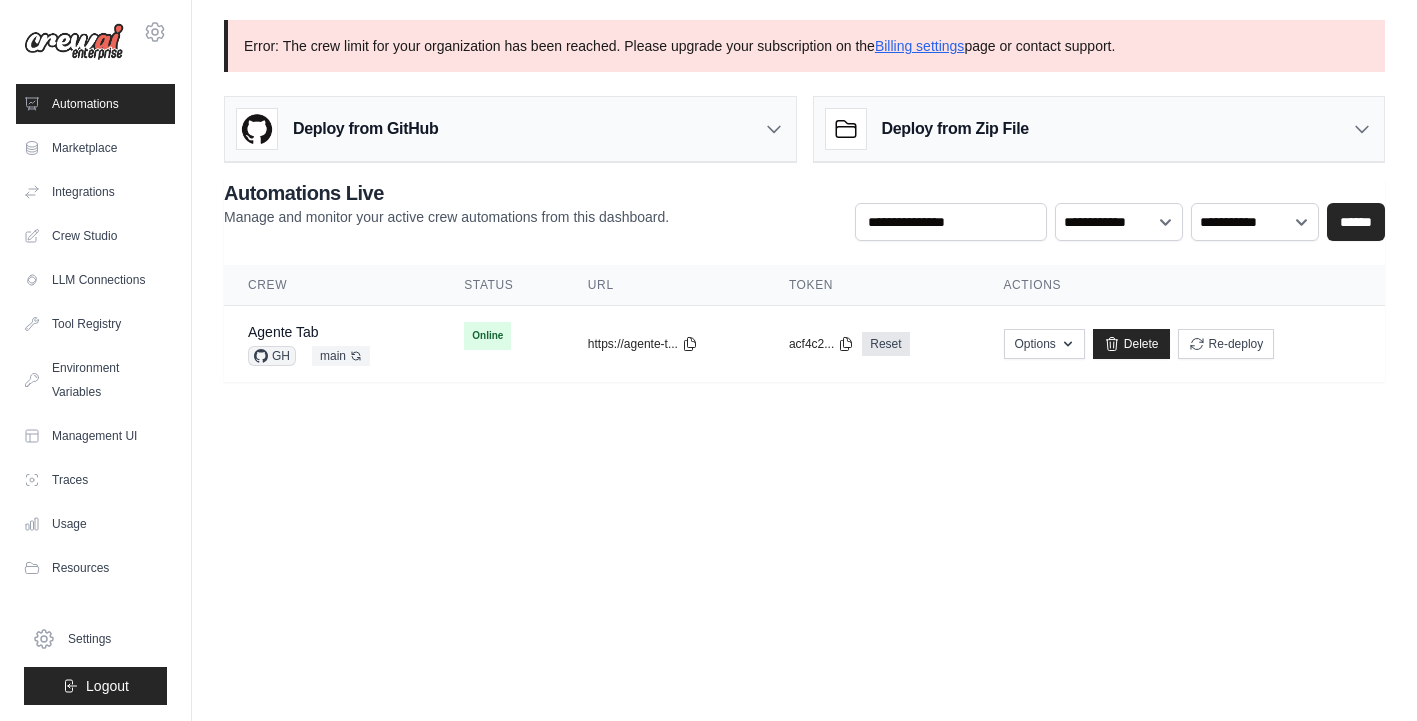 scroll, scrollTop: 0, scrollLeft: 0, axis: both 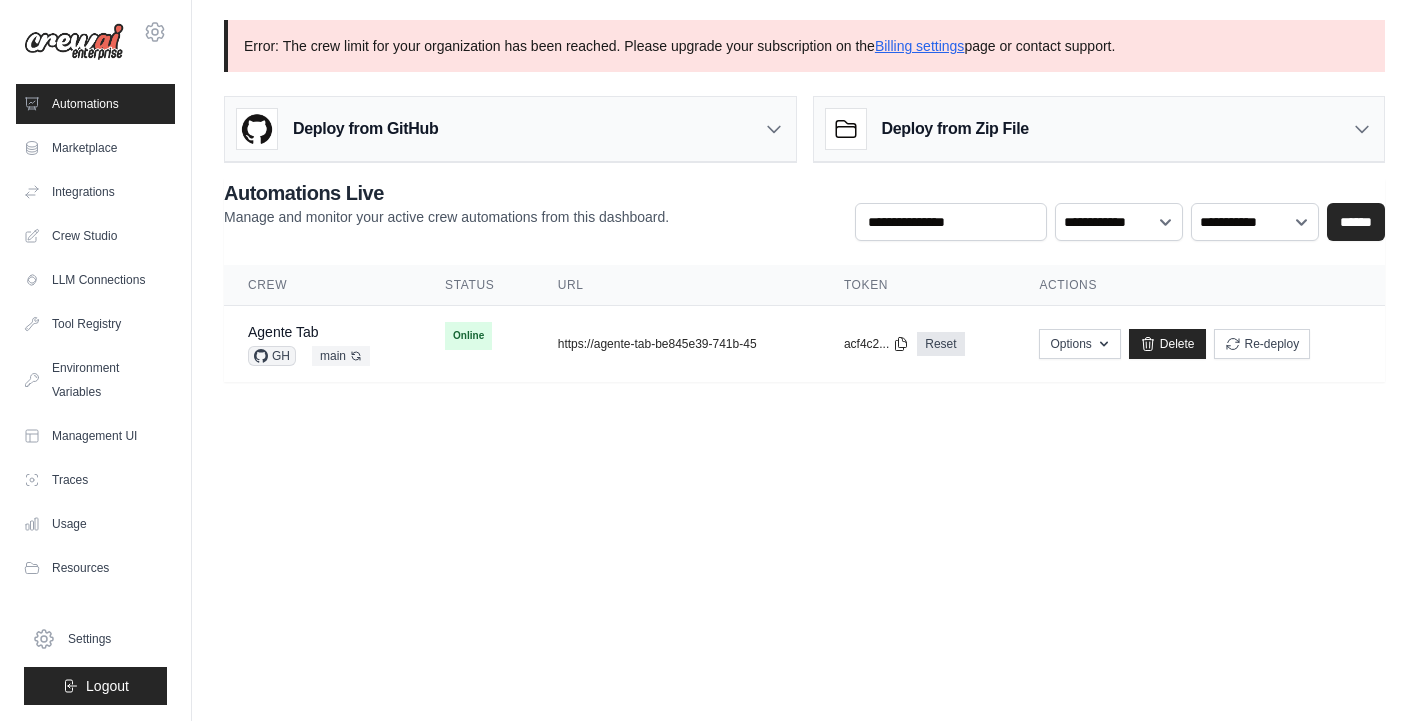 click on "**********" at bounding box center [804, 213] 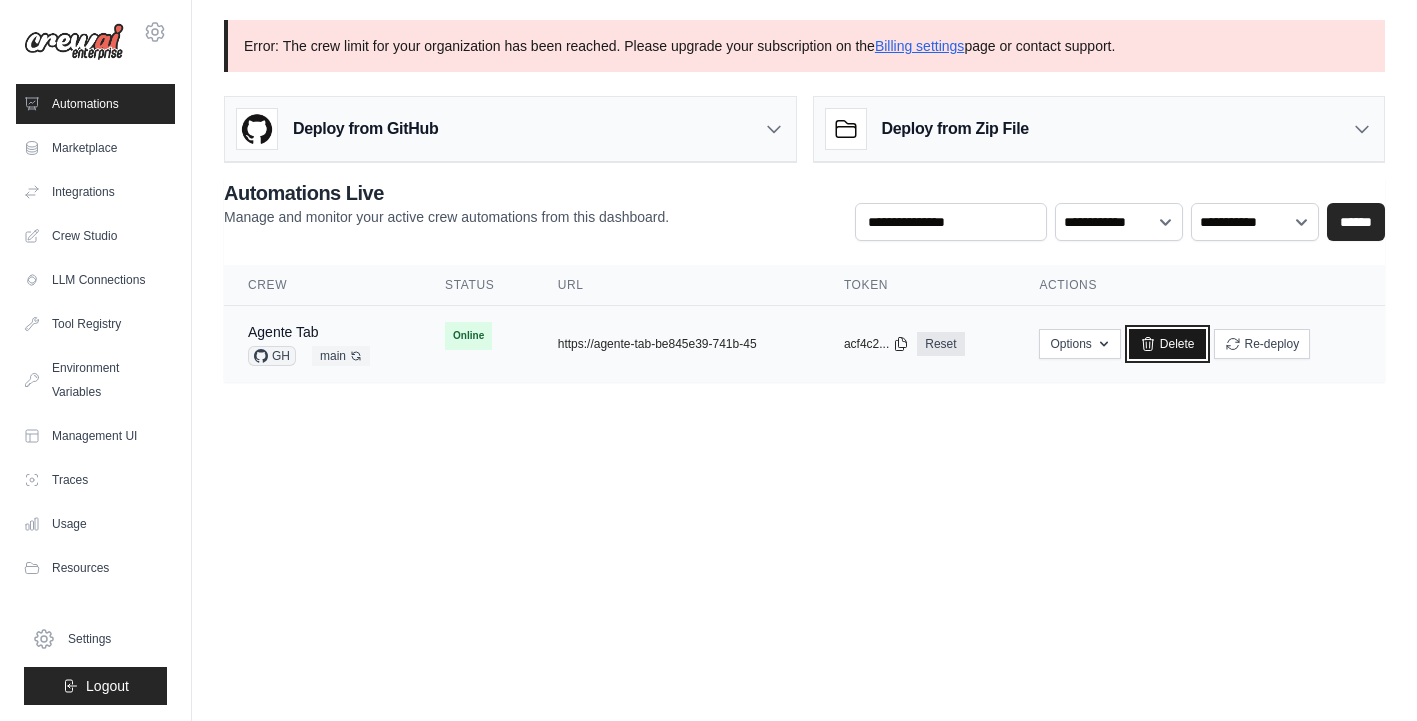 click on "Delete" at bounding box center (1167, 344) 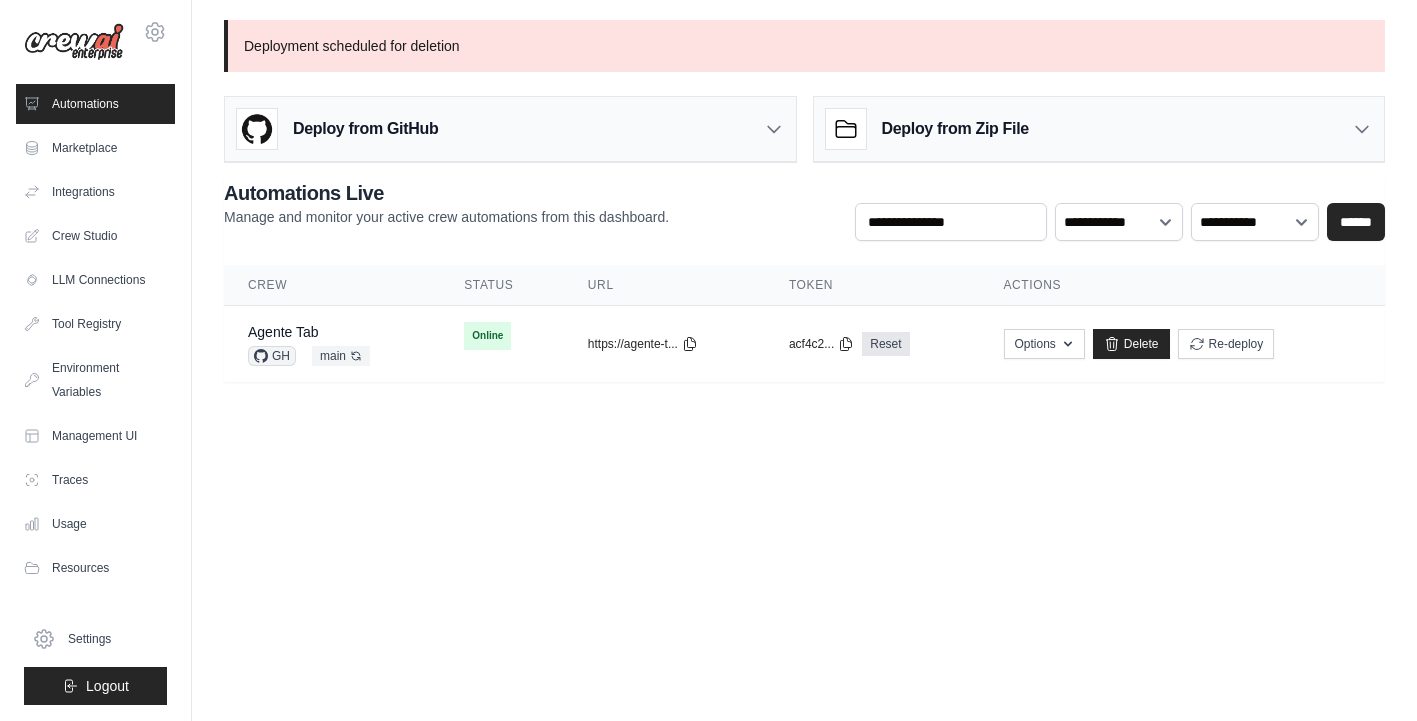 scroll, scrollTop: 0, scrollLeft: 0, axis: both 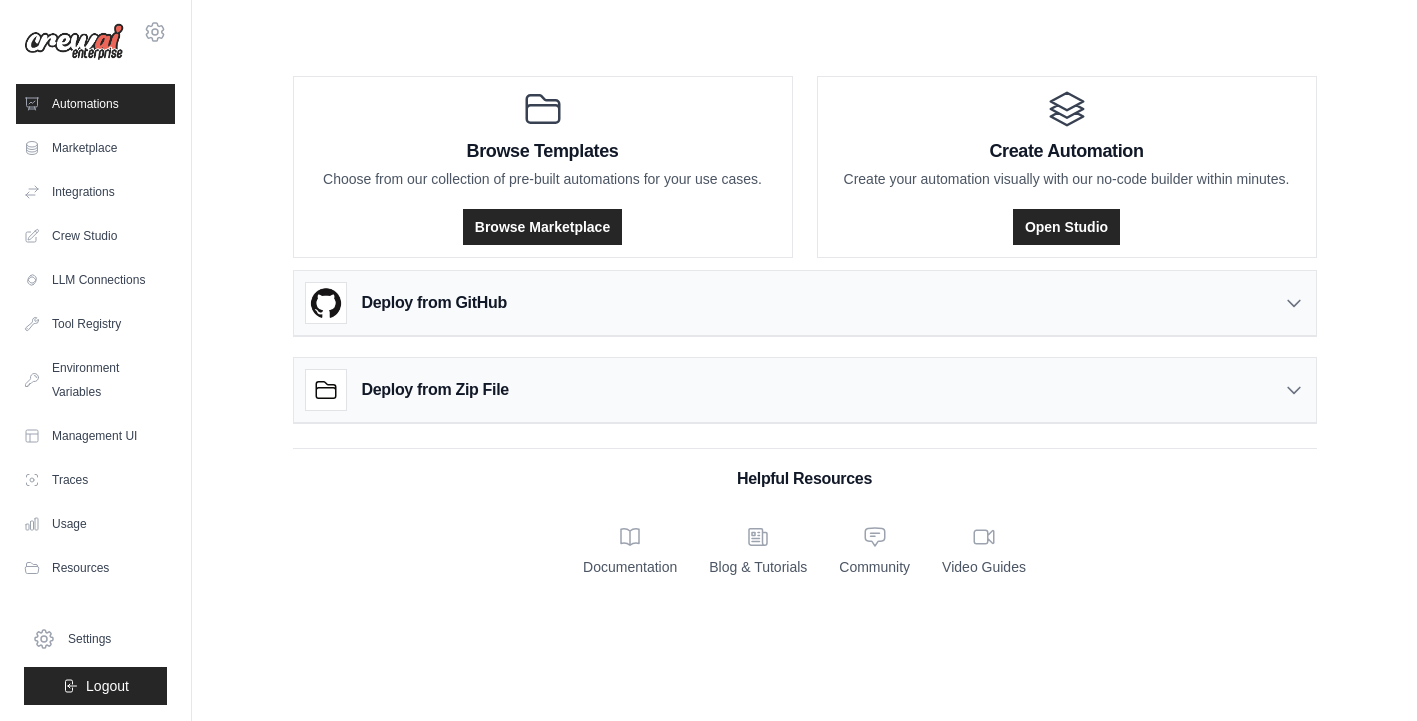 click on "Deploy from GitHub" at bounding box center [805, 303] 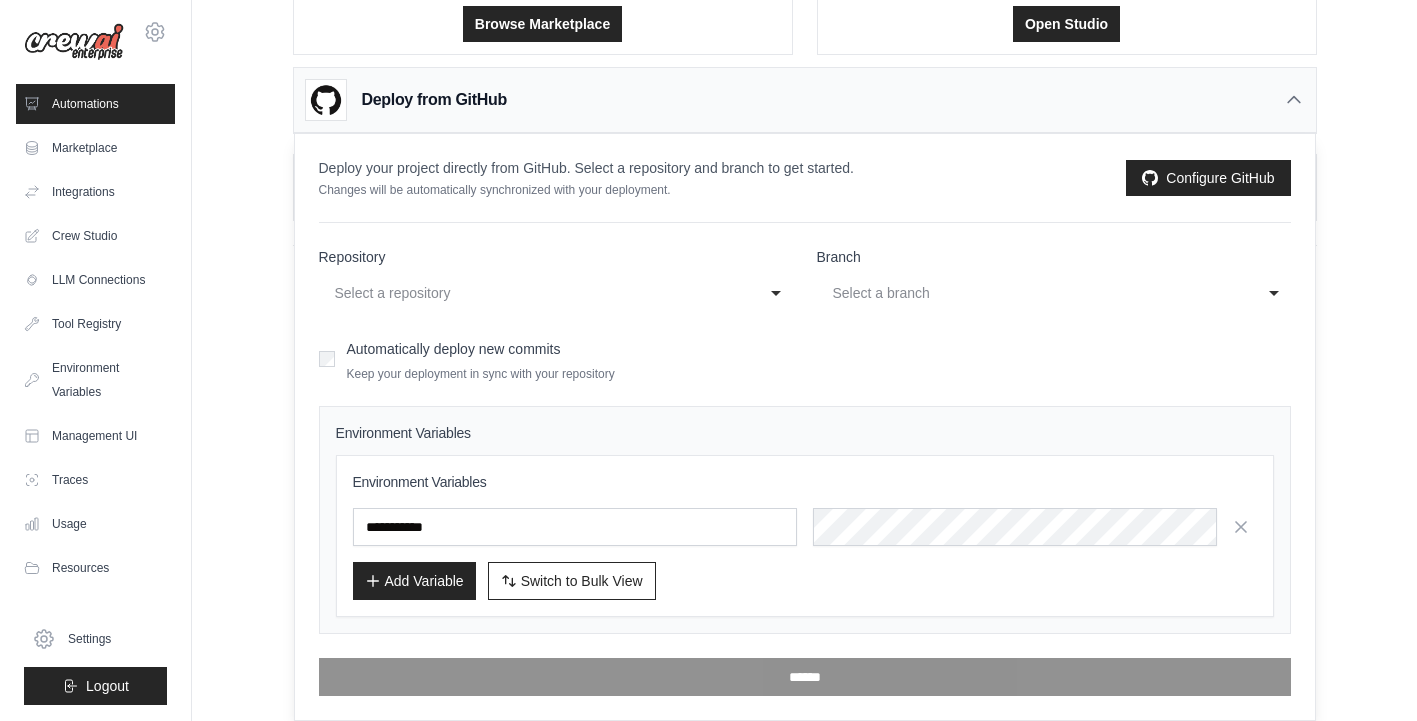 scroll, scrollTop: 203, scrollLeft: 0, axis: vertical 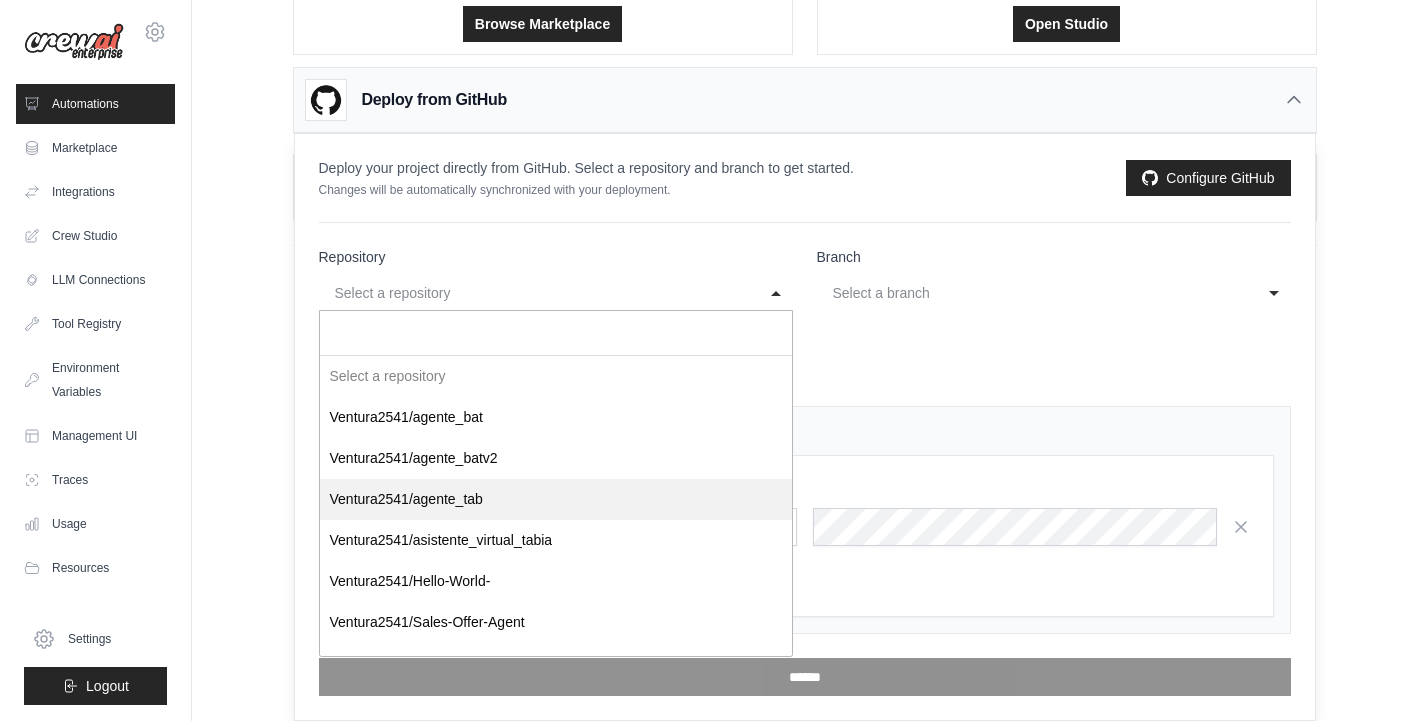select on "*********" 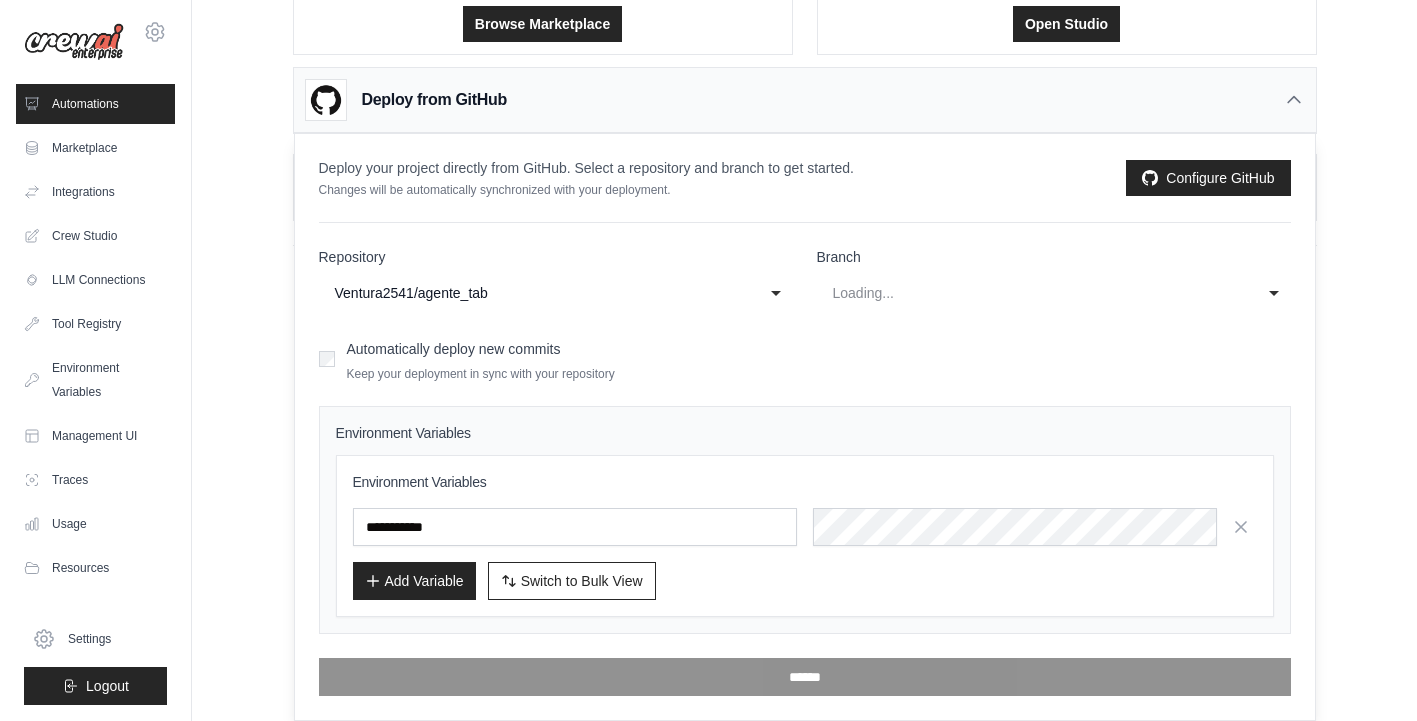 select on "****" 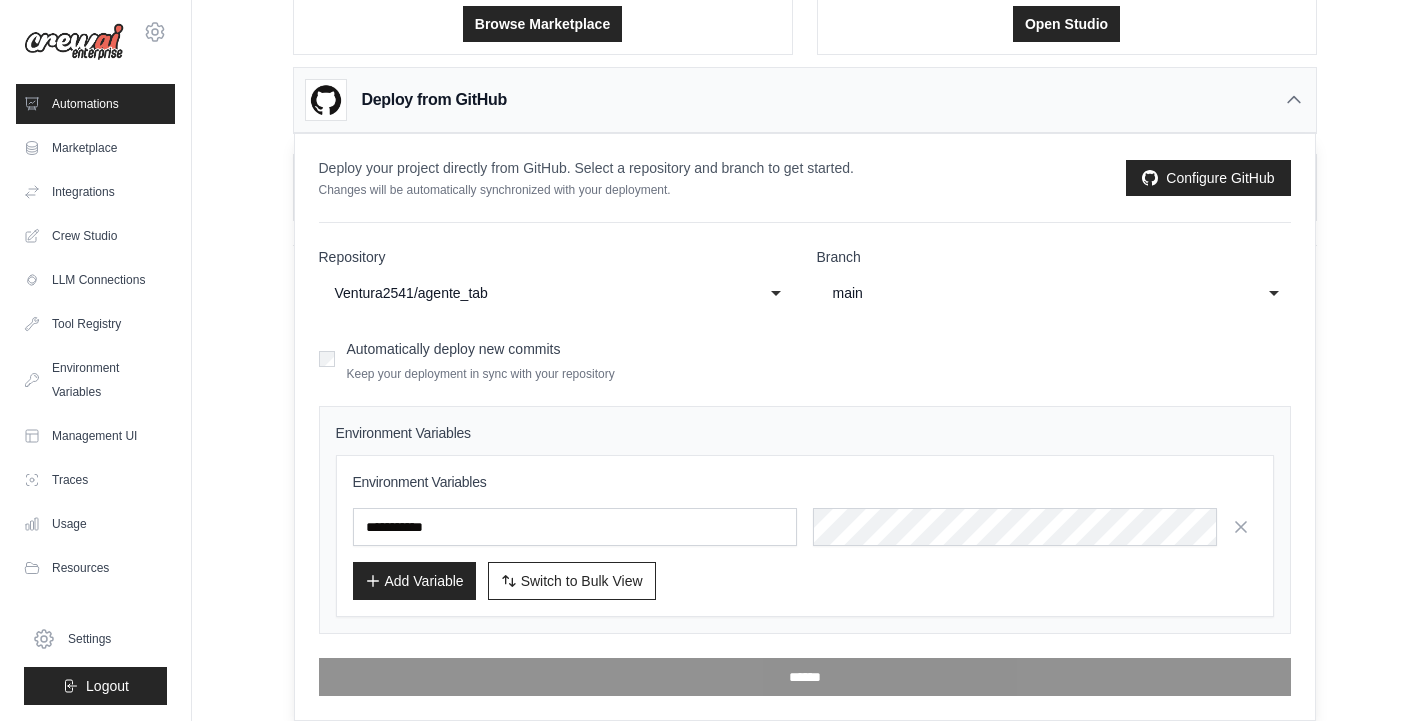 scroll, scrollTop: 203, scrollLeft: 0, axis: vertical 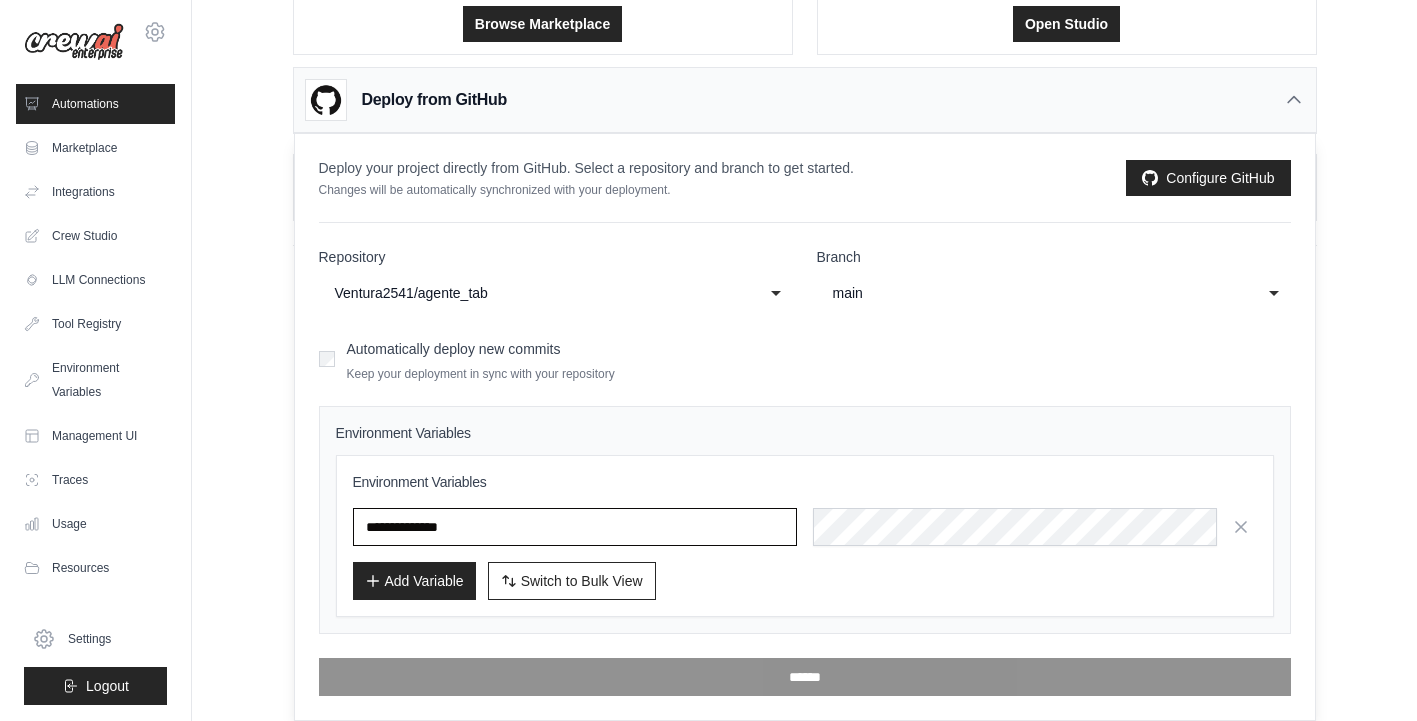 type on "**********" 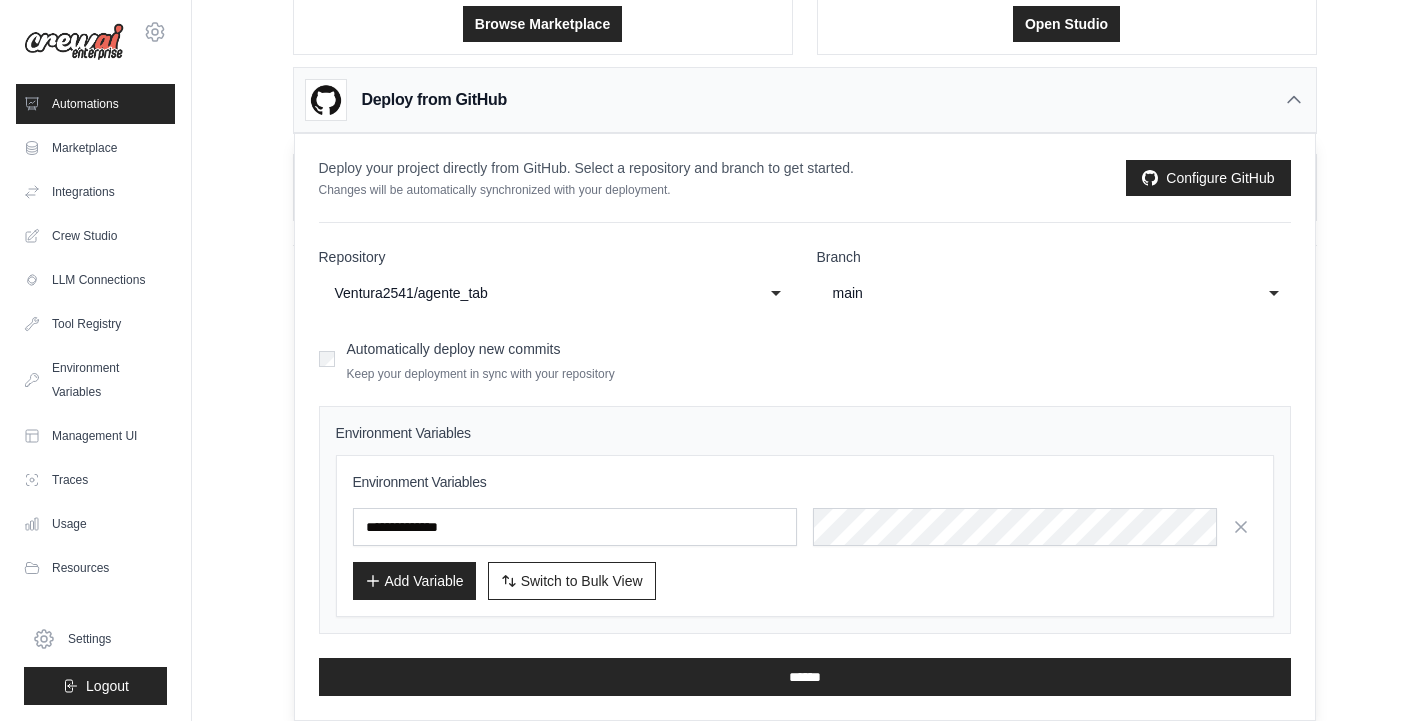 click on "Add Variable
Switch to Bulk View
Switch to Table View" at bounding box center [805, 581] 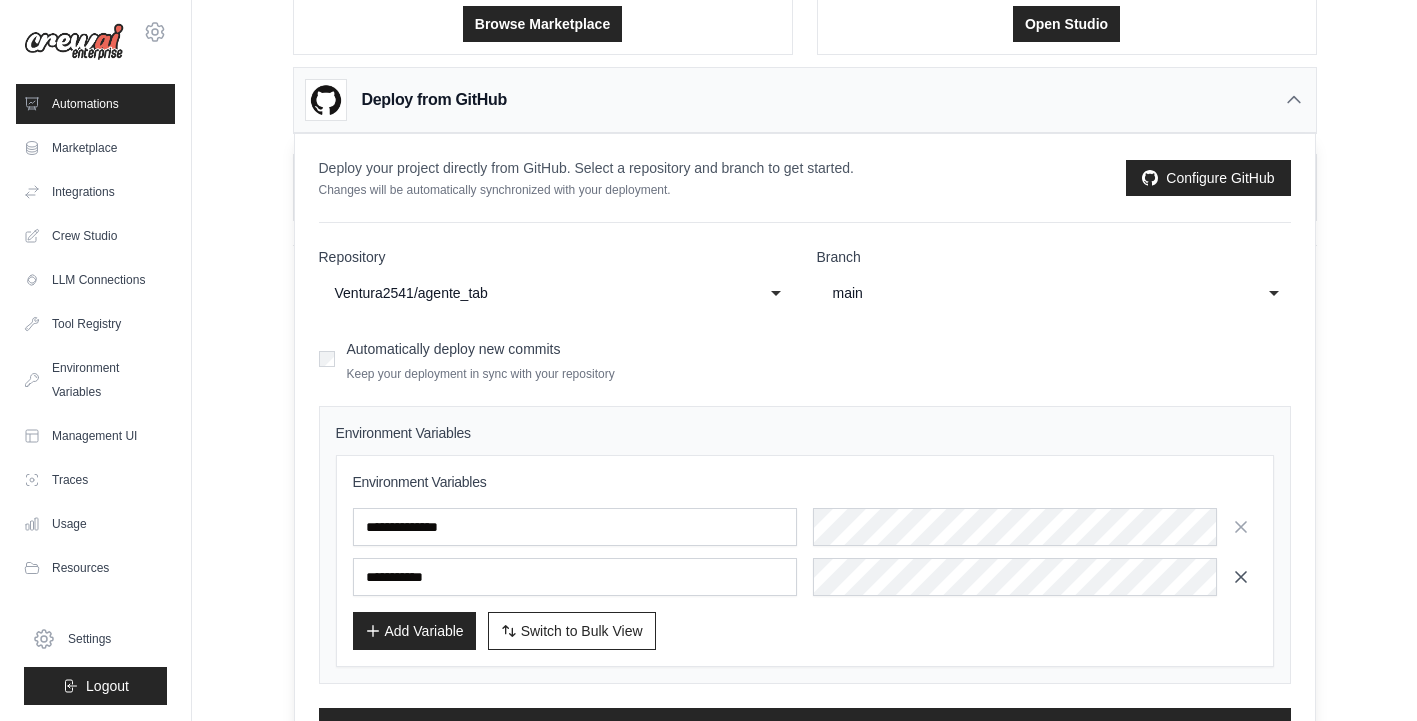 click 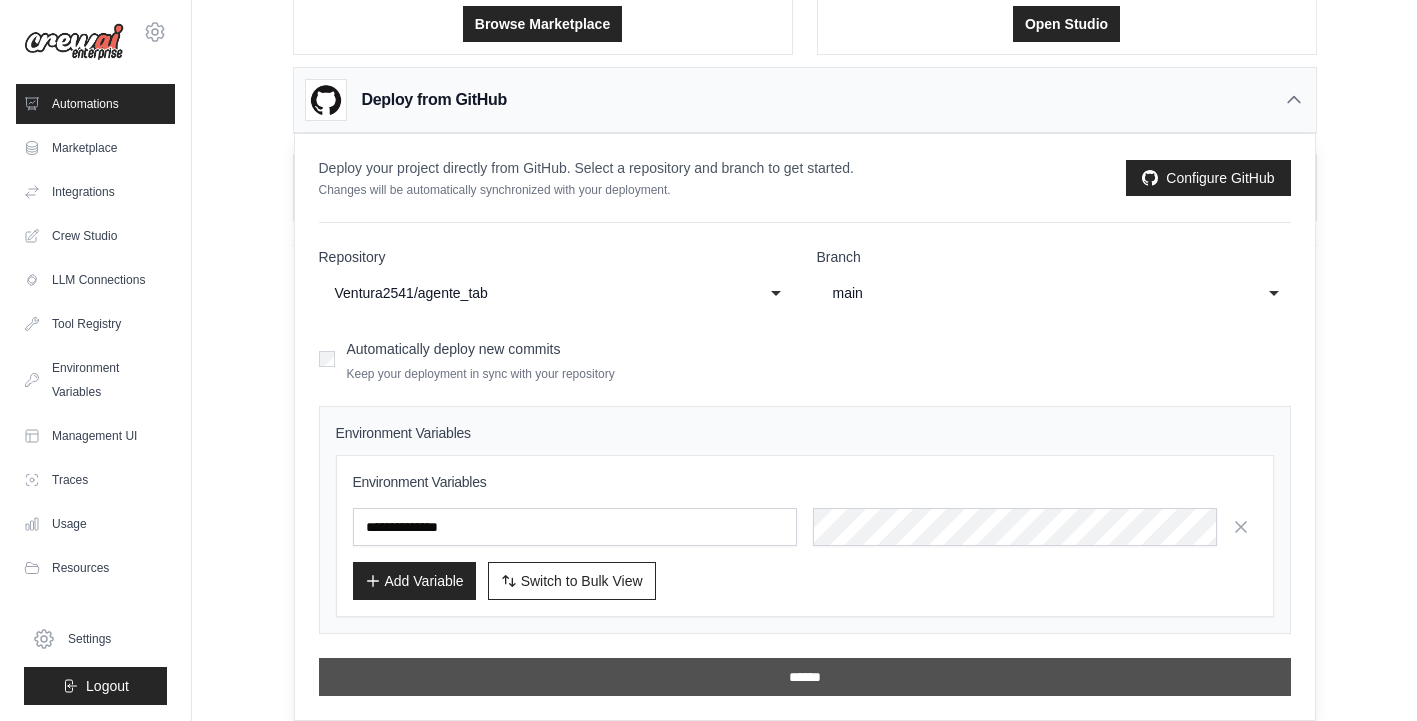 scroll, scrollTop: 203, scrollLeft: 0, axis: vertical 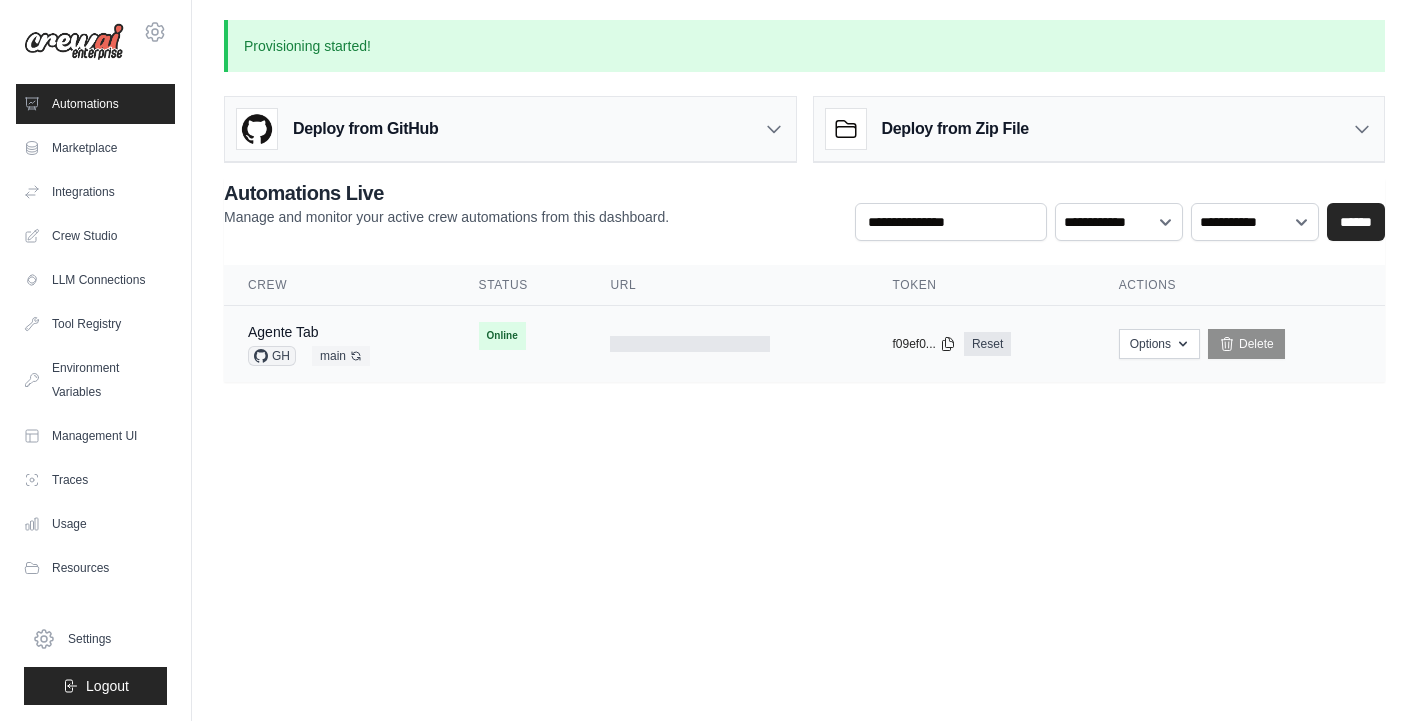 click on "Agente Tab
GH
main
Auto-deploy enabled" at bounding box center (339, 344) 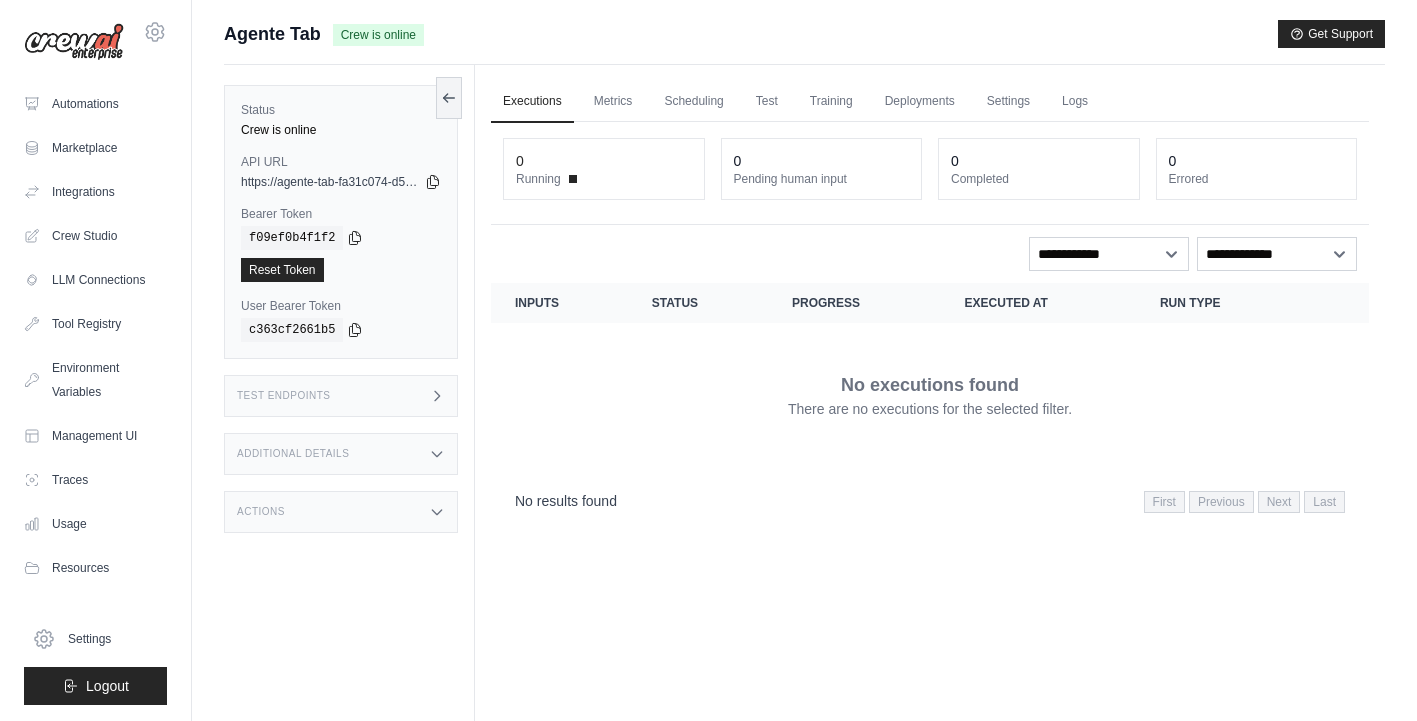 scroll, scrollTop: 0, scrollLeft: 0, axis: both 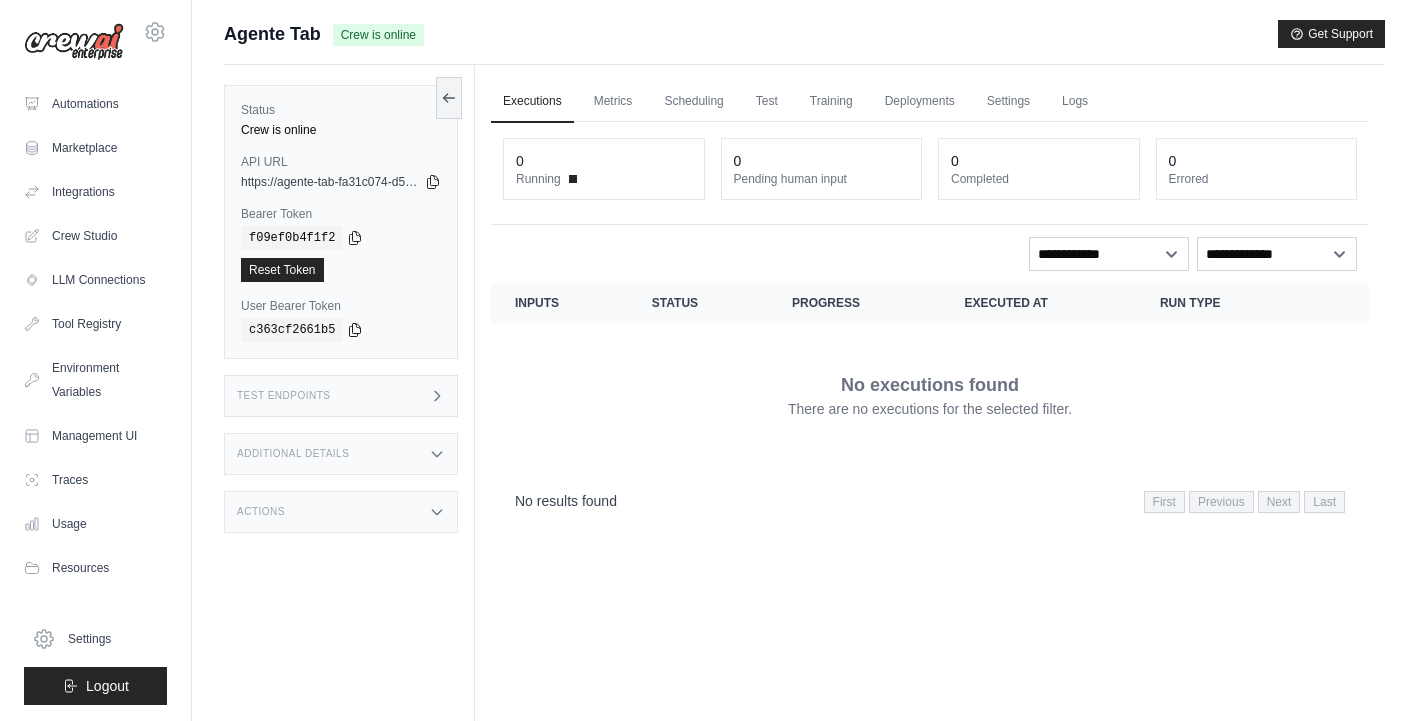 click 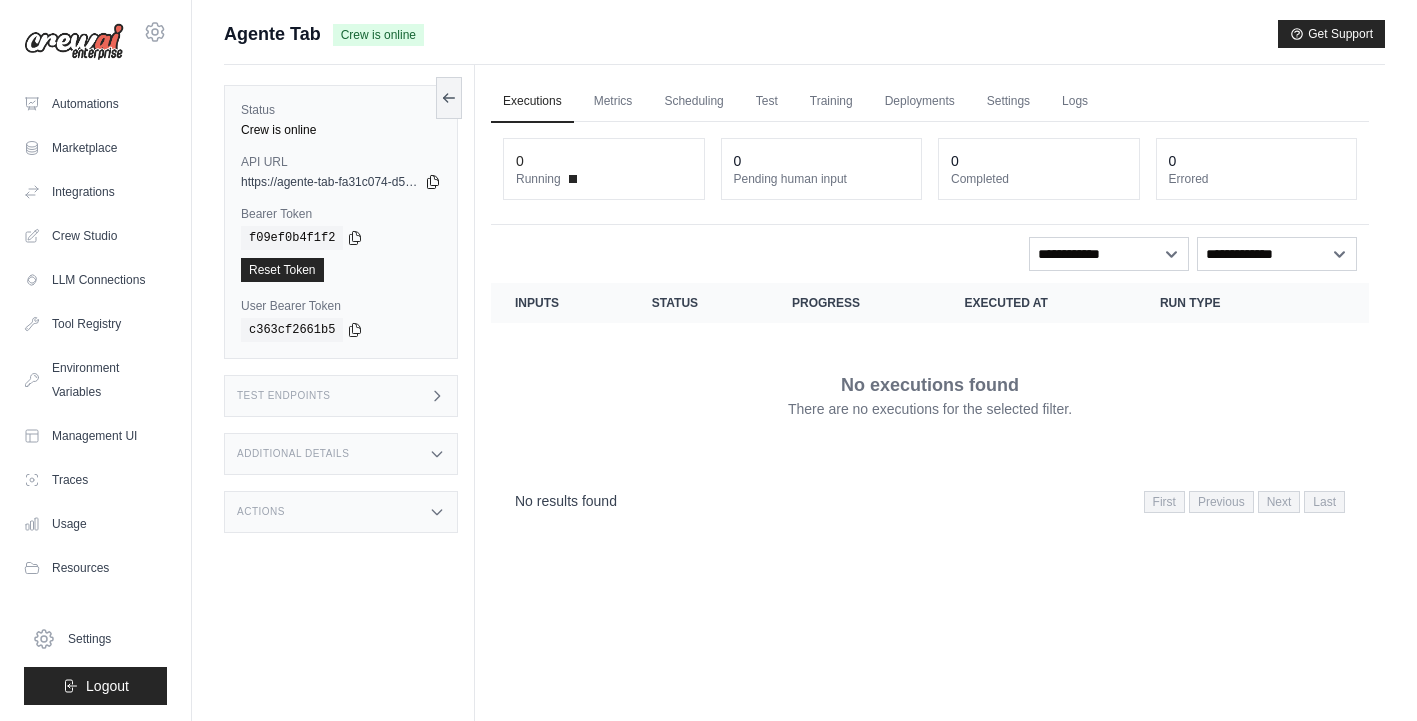 click 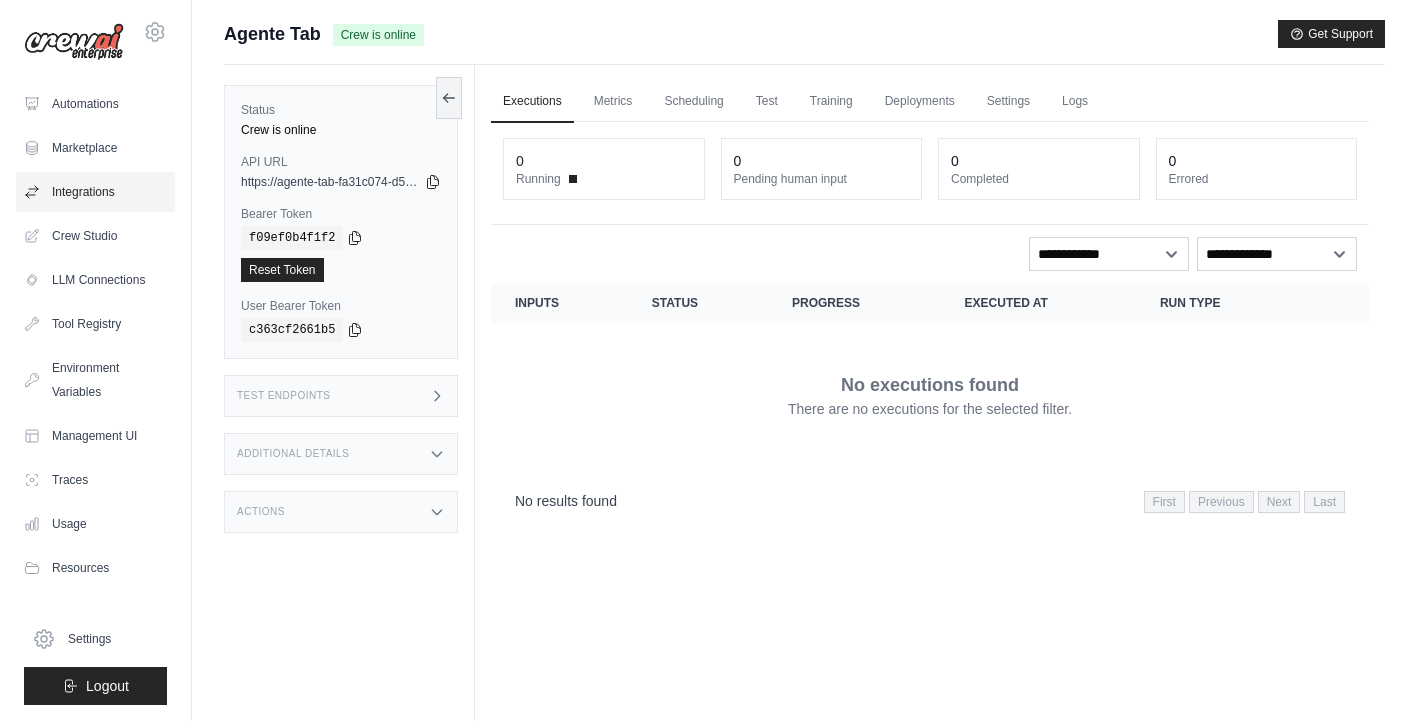 scroll, scrollTop: 19, scrollLeft: 0, axis: vertical 